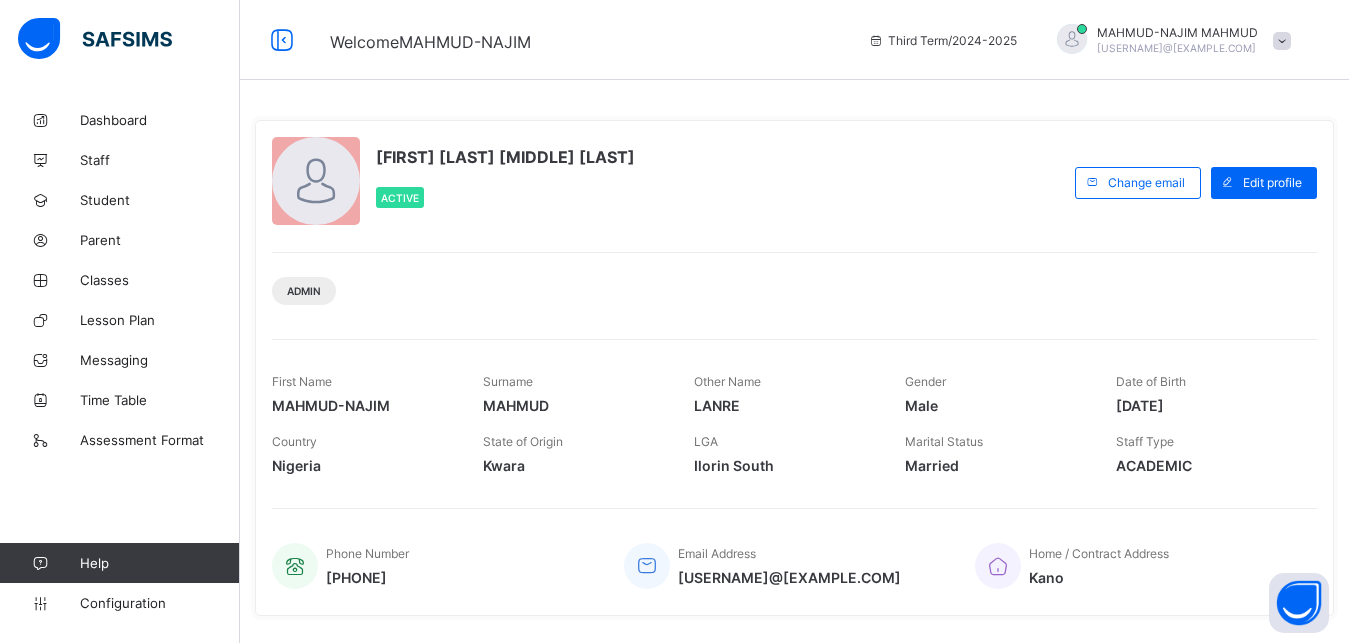 scroll, scrollTop: 0, scrollLeft: 0, axis: both 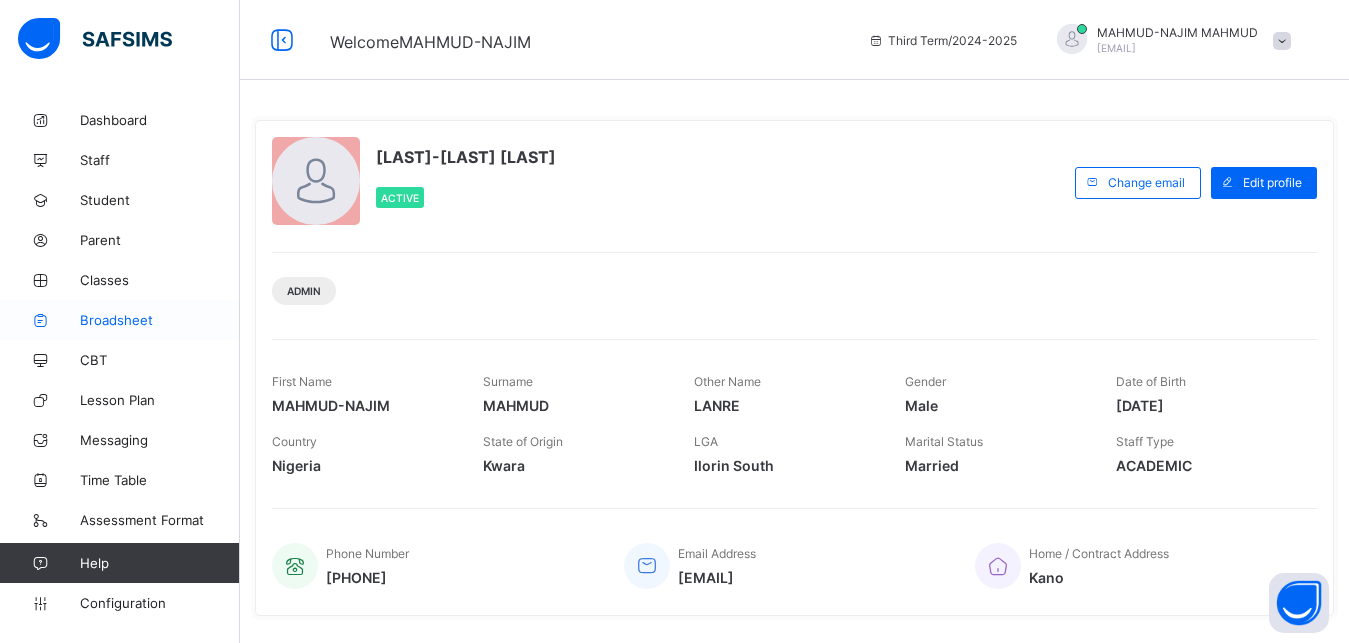 click on "Broadsheet" at bounding box center (160, 320) 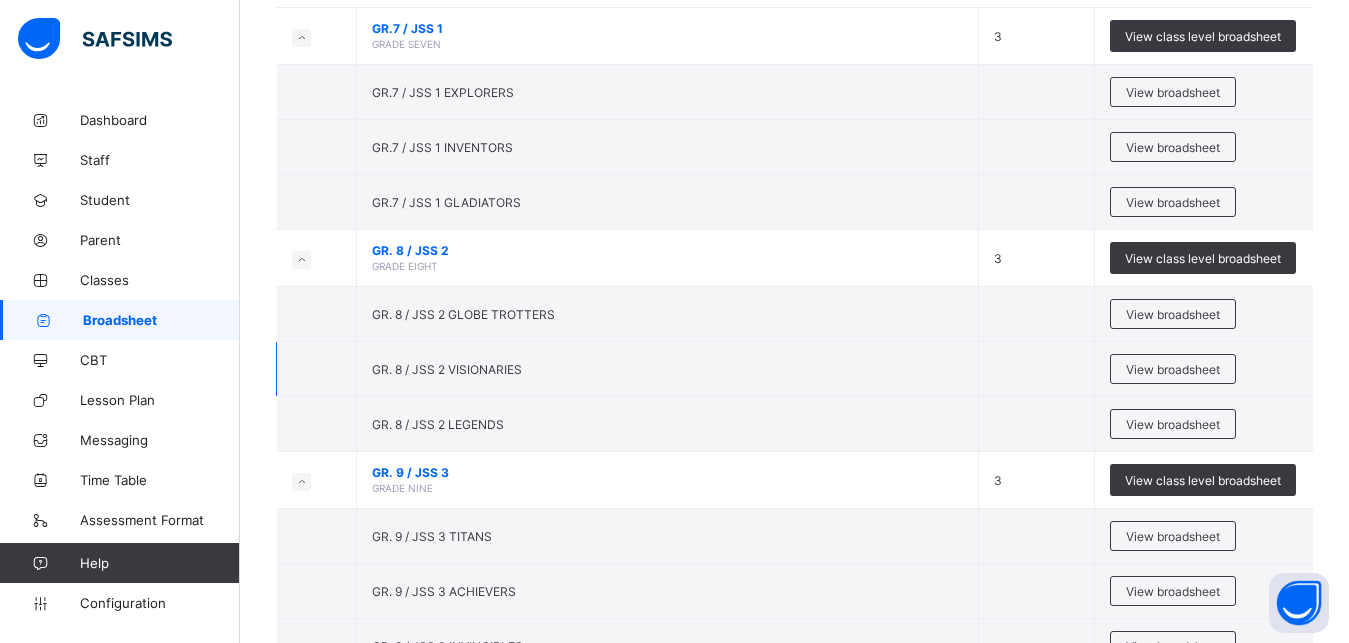 scroll, scrollTop: 248, scrollLeft: 0, axis: vertical 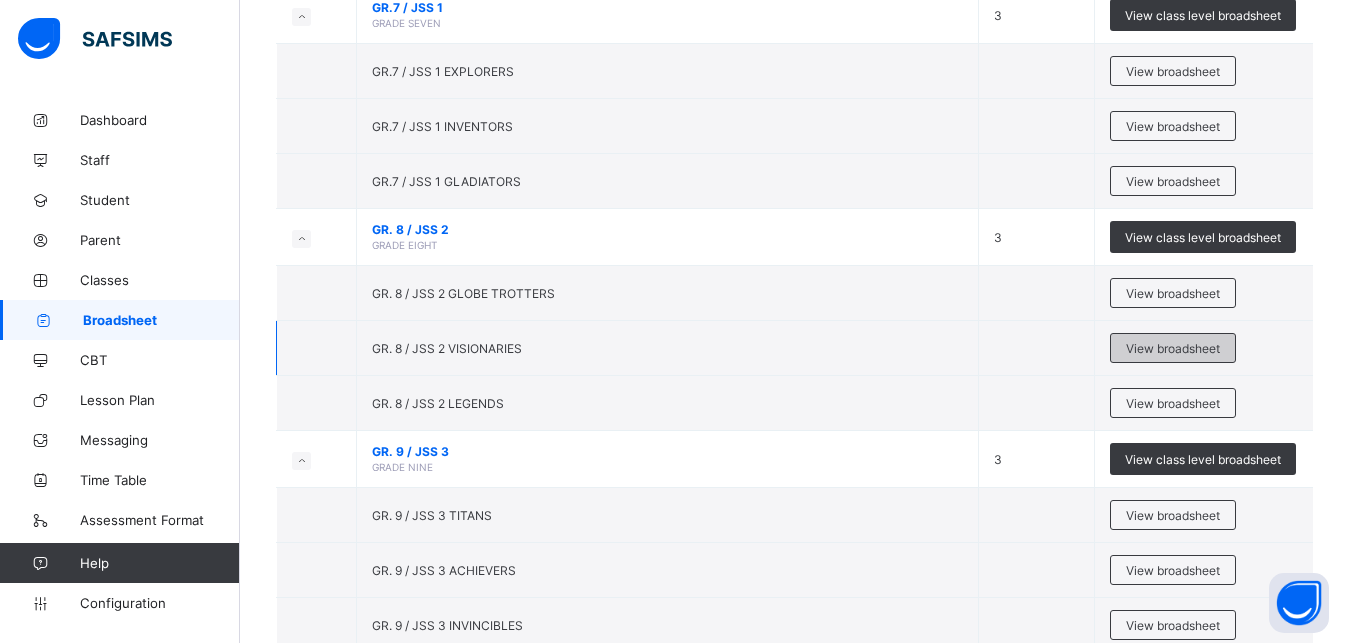 click on "View broadsheet" at bounding box center (1173, 348) 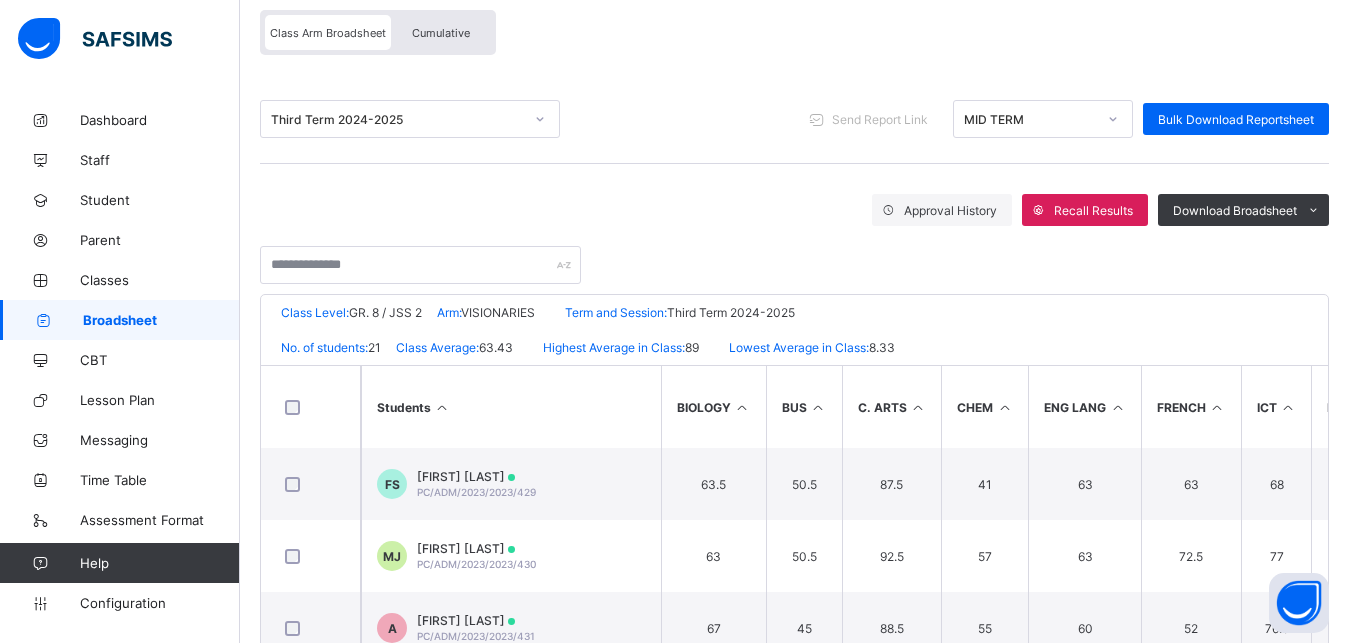 scroll, scrollTop: 183, scrollLeft: 0, axis: vertical 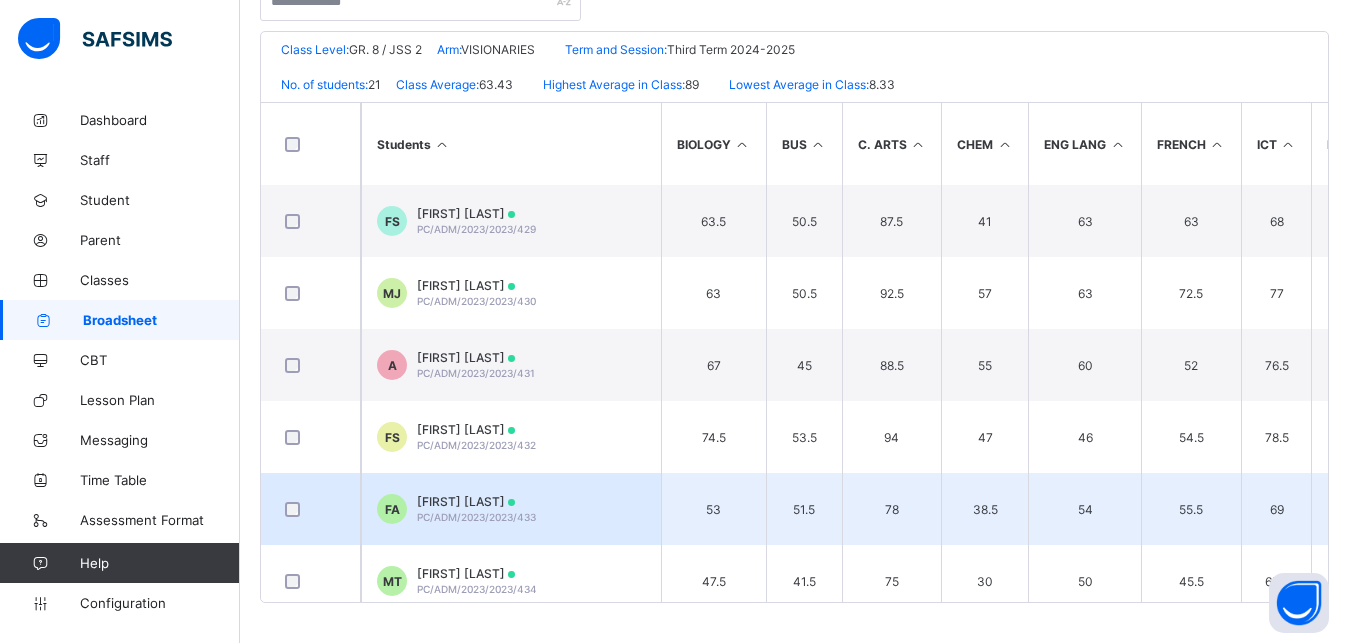 click on "FATIMA SALMA RABIU ANWAR" at bounding box center (476, 501) 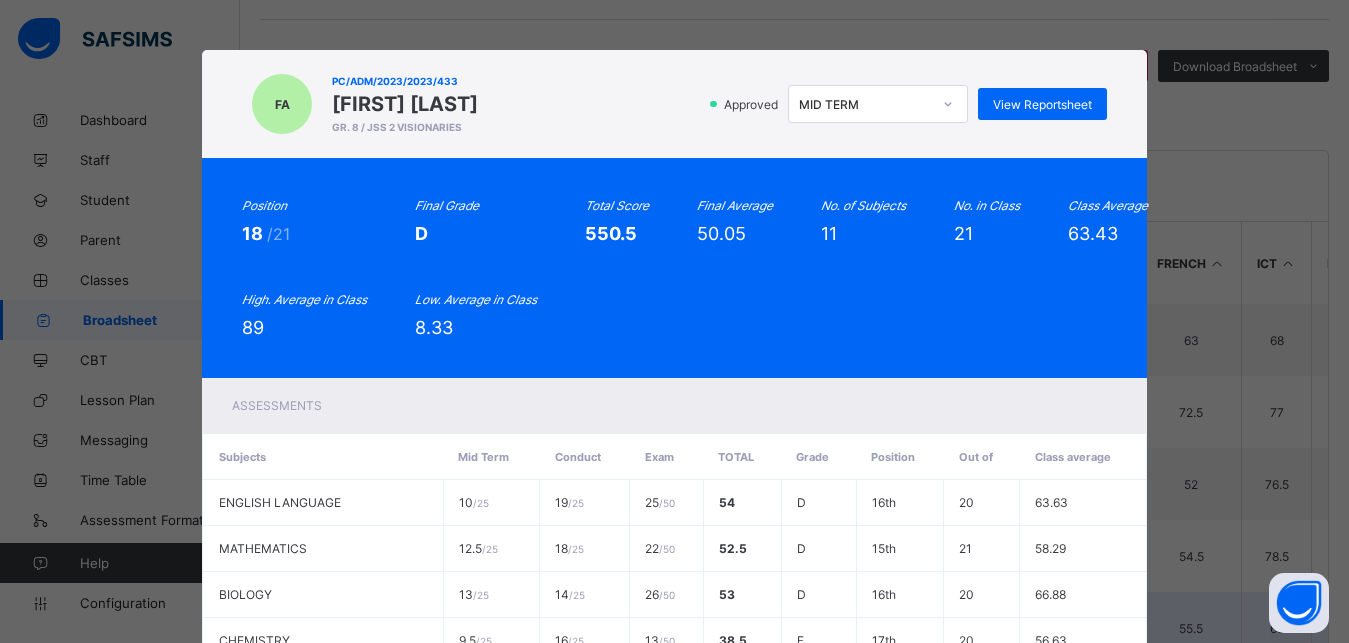 scroll, scrollTop: 0, scrollLeft: 0, axis: both 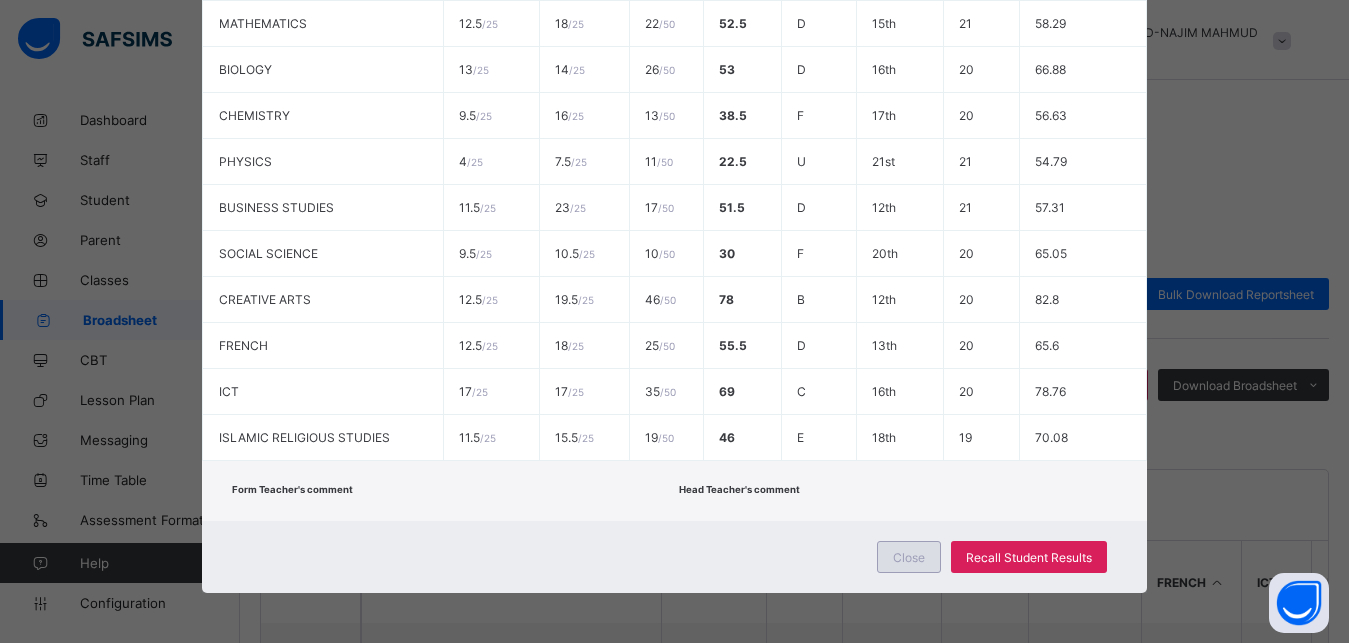 click on "Close" at bounding box center [909, 557] 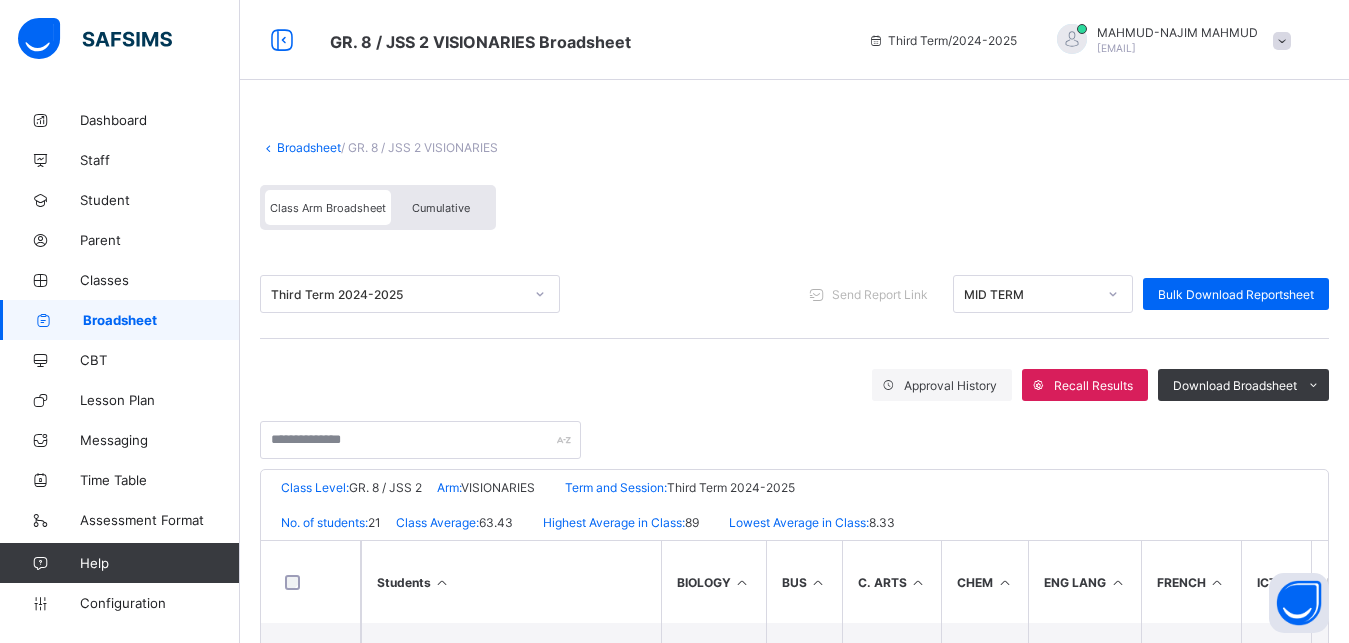 click on "Broadsheet" at bounding box center (309, 147) 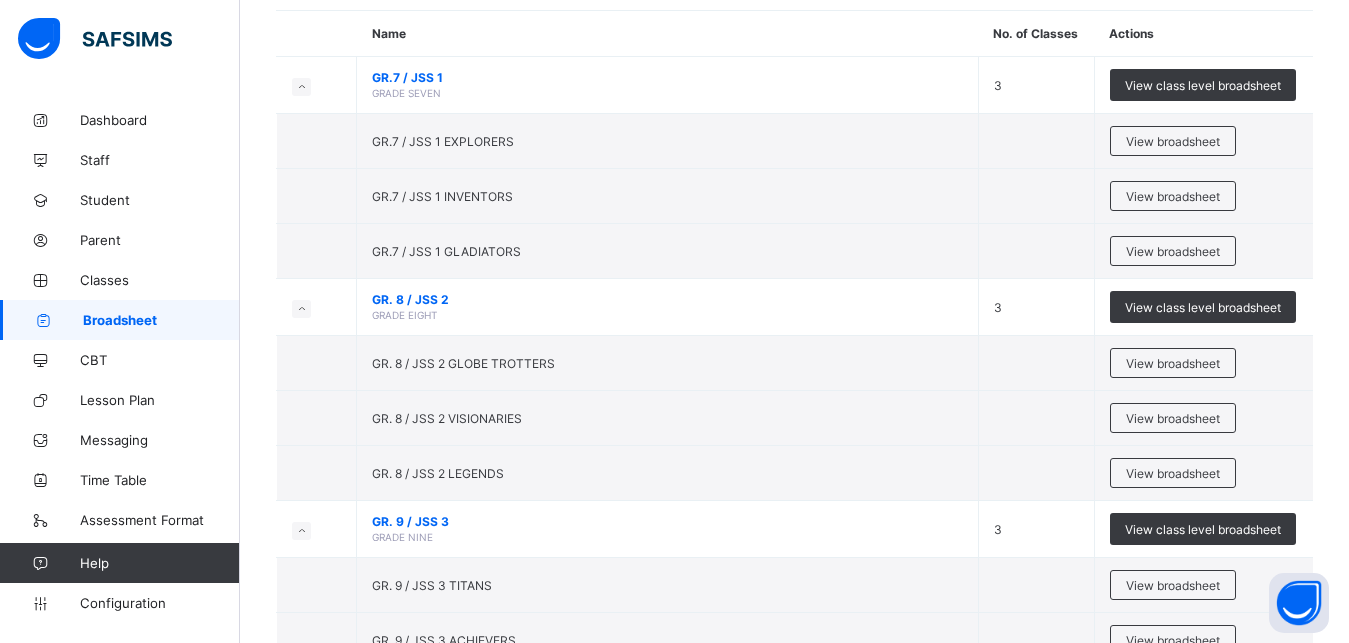 scroll, scrollTop: 213, scrollLeft: 0, axis: vertical 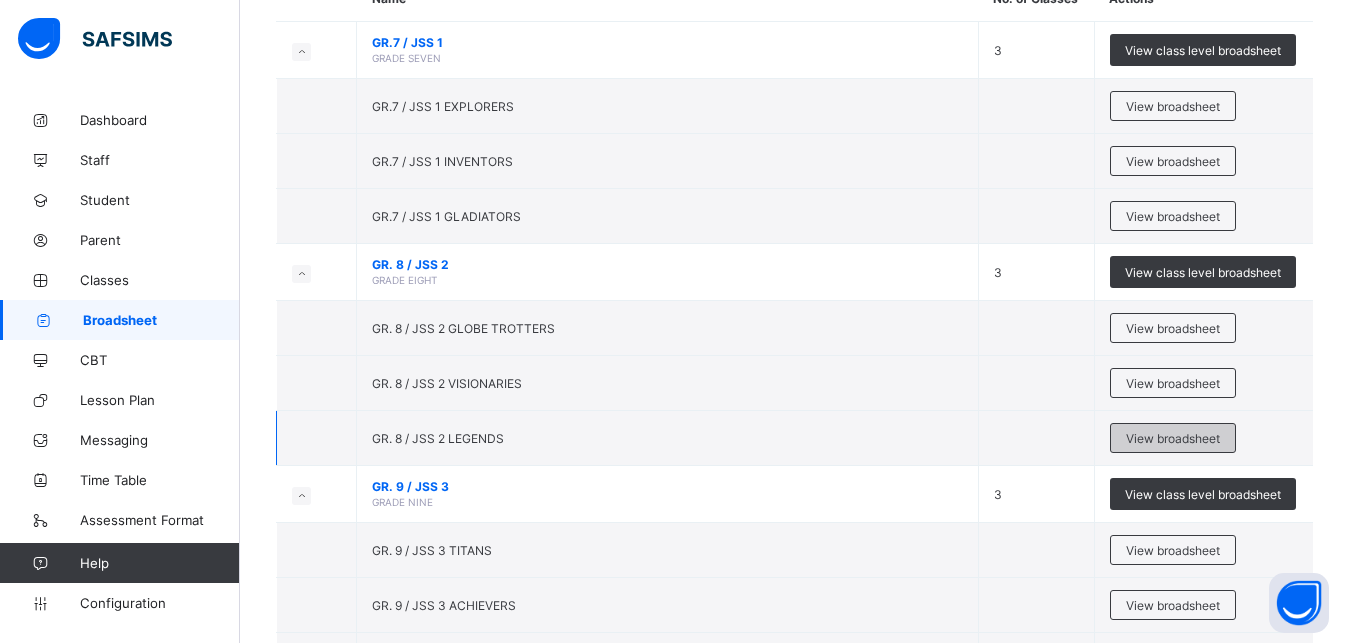 click on "View broadsheet" at bounding box center (1173, 438) 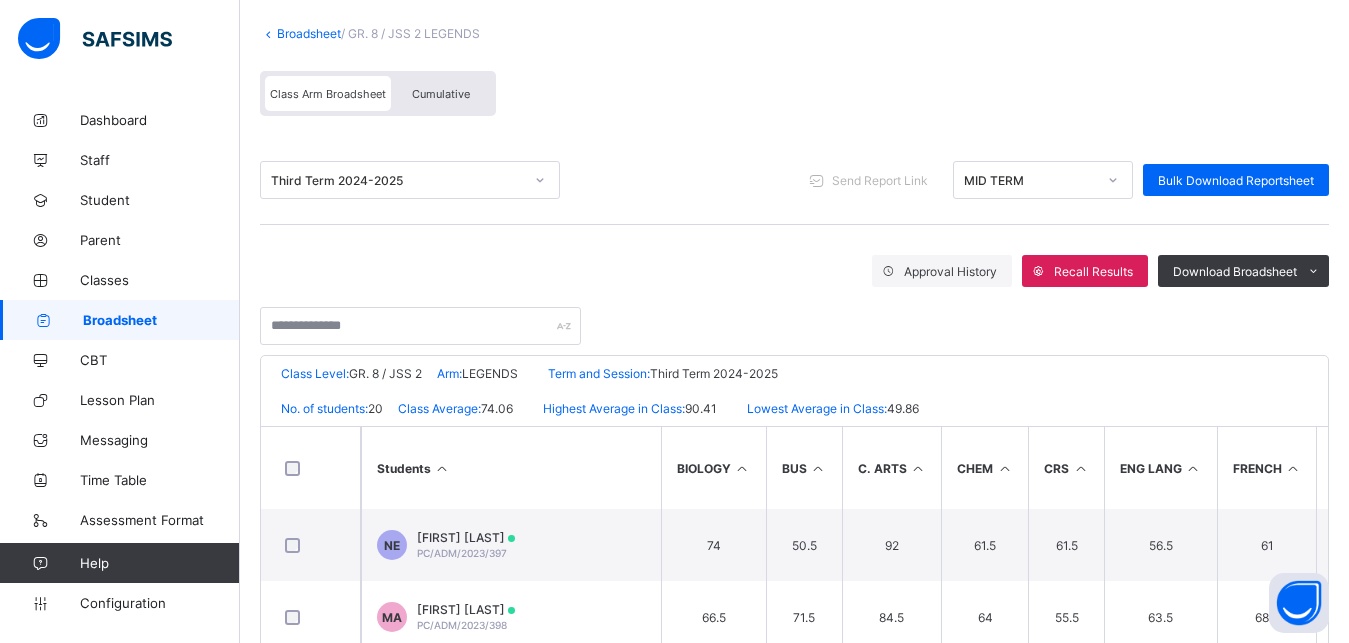 scroll, scrollTop: 156, scrollLeft: 0, axis: vertical 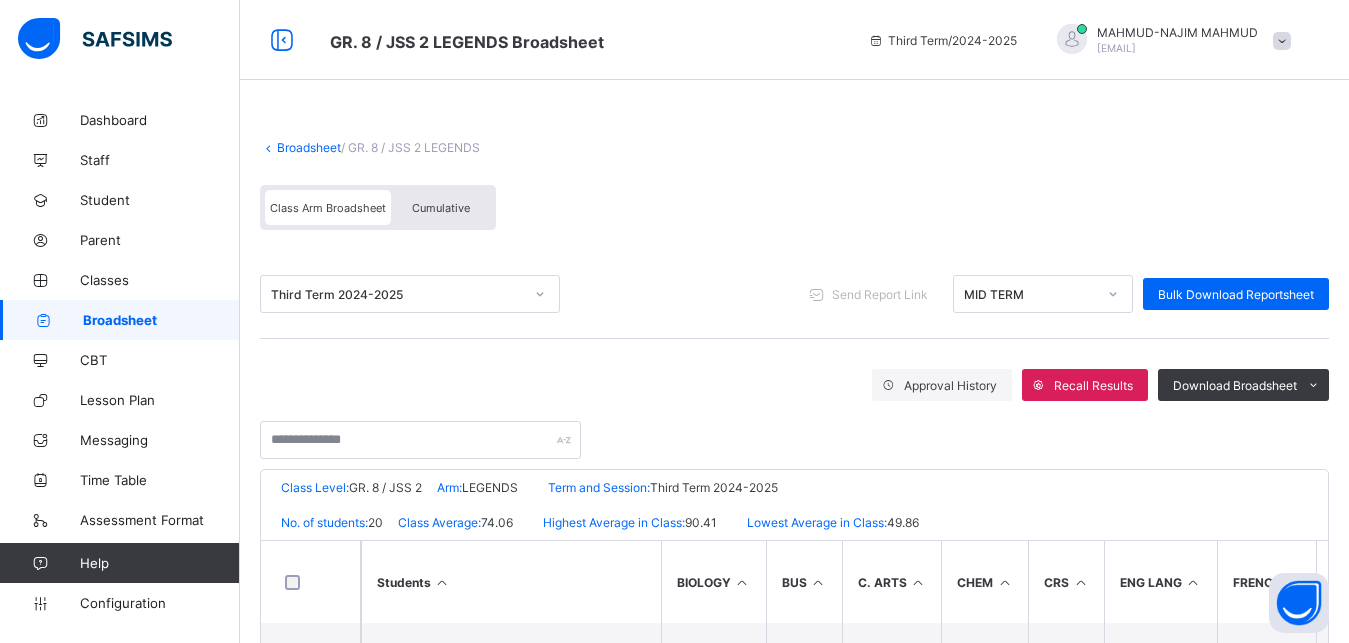 click on "Broadsheet" at bounding box center [309, 147] 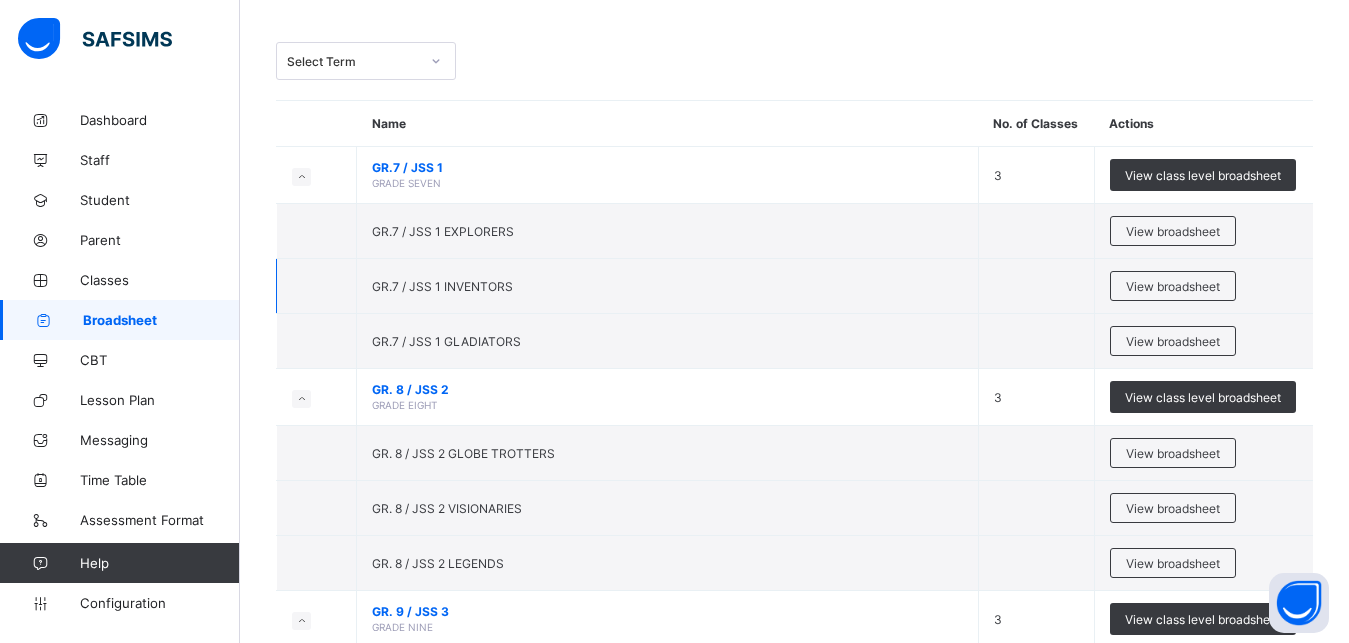 scroll, scrollTop: 132, scrollLeft: 0, axis: vertical 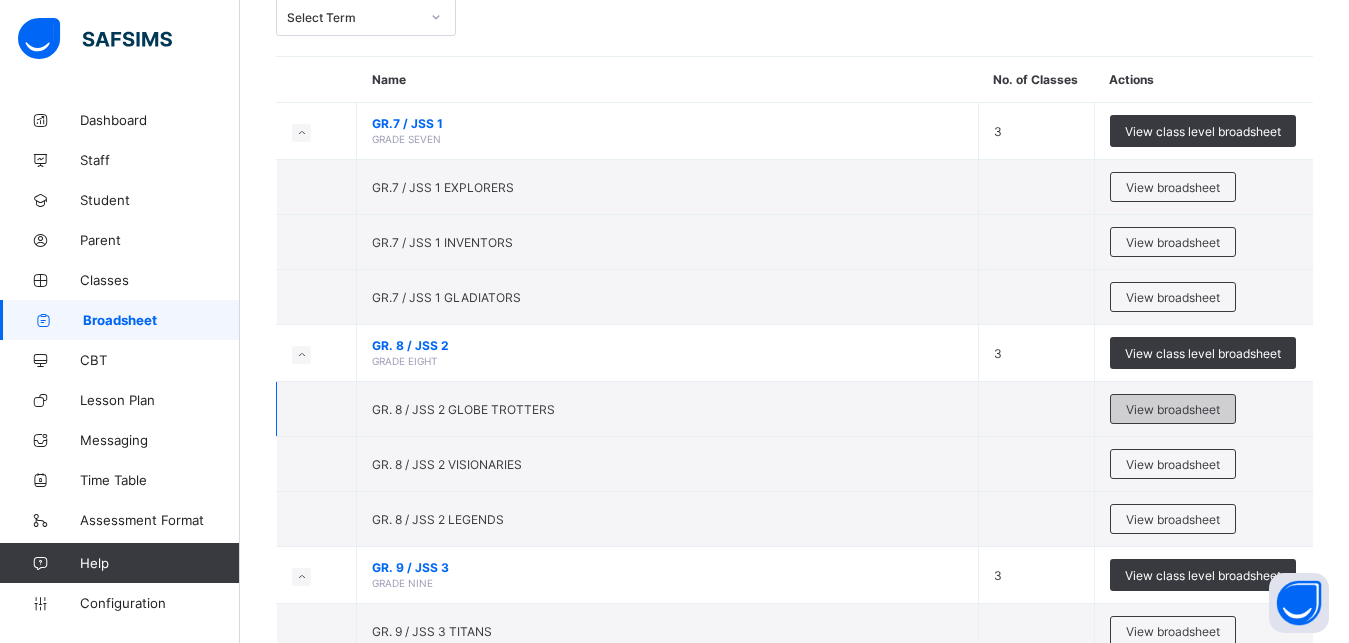 click on "View broadsheet" at bounding box center [1173, 409] 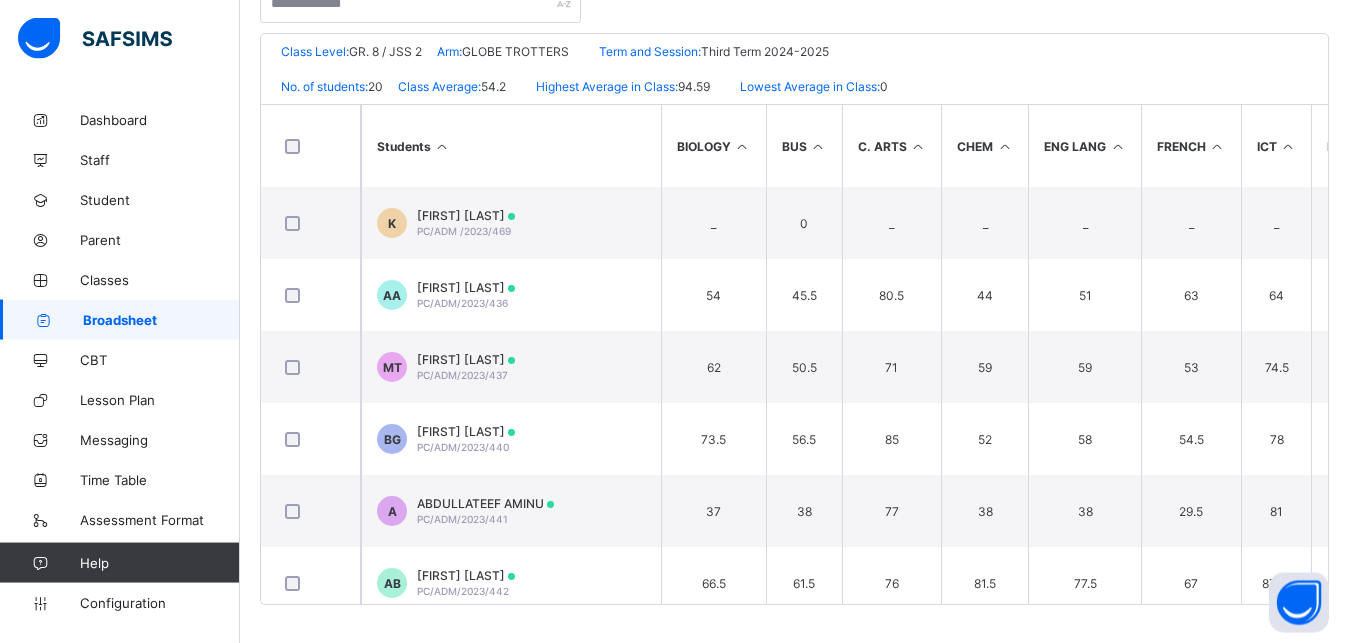 scroll, scrollTop: 438, scrollLeft: 0, axis: vertical 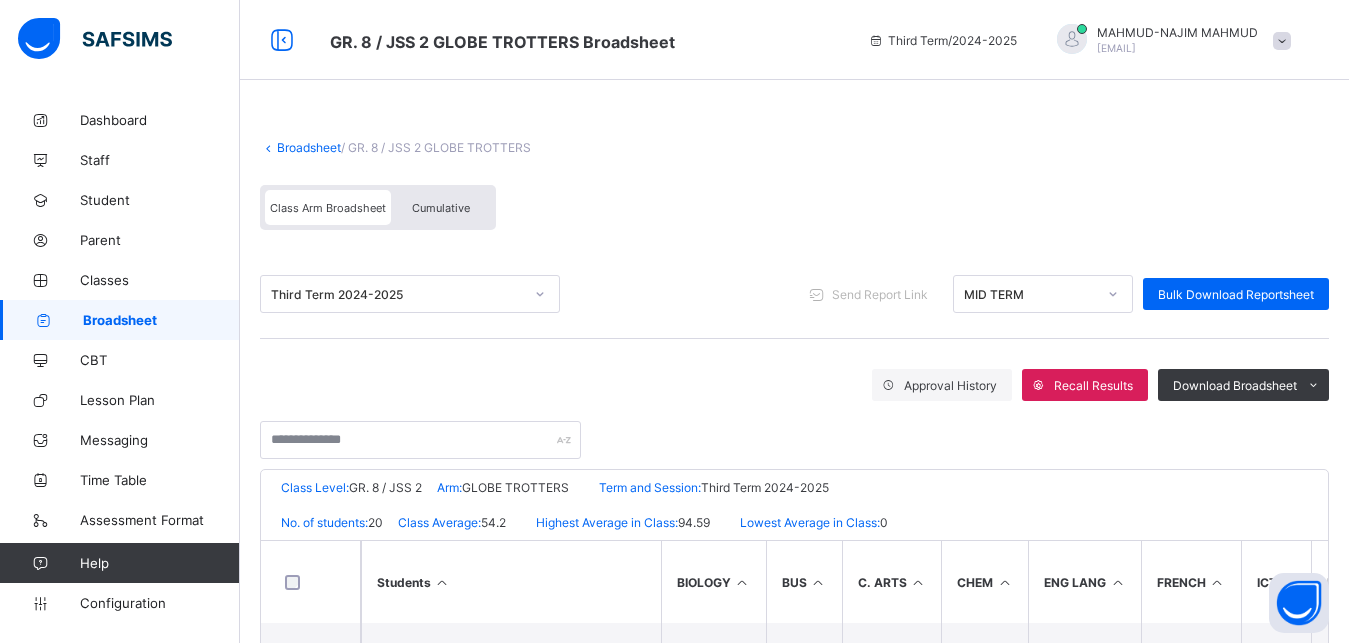 click on "Broadsheet" at bounding box center (309, 147) 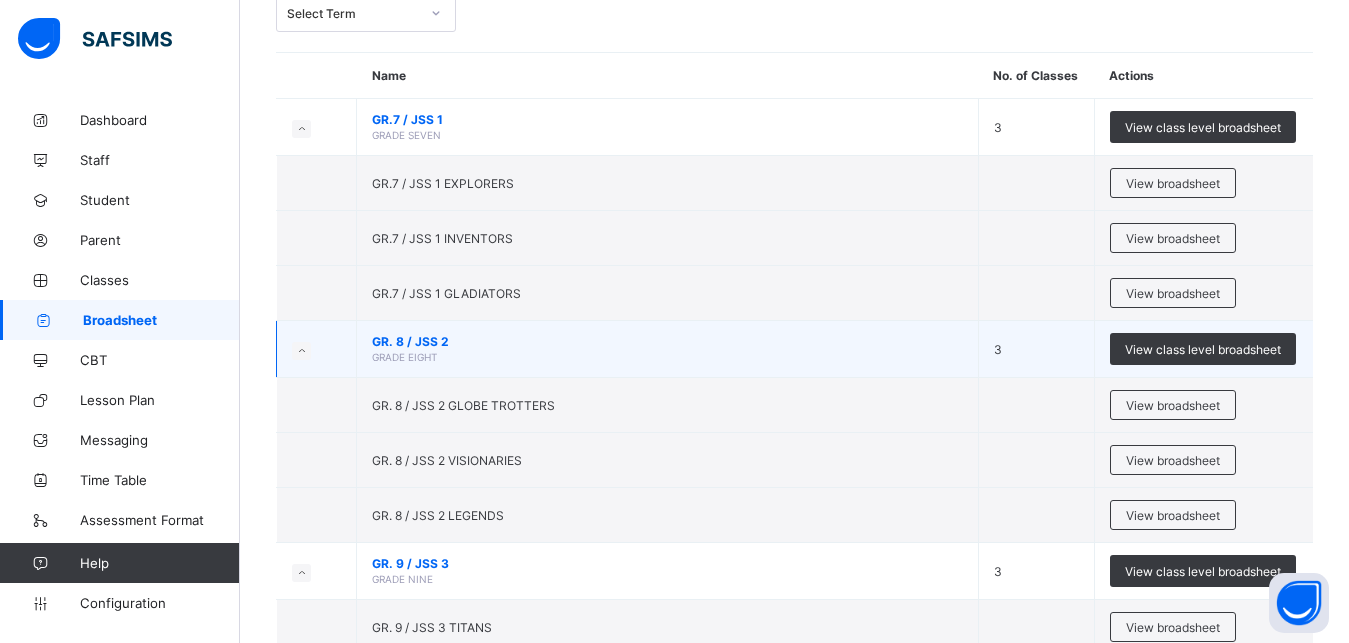 scroll, scrollTop: 140, scrollLeft: 0, axis: vertical 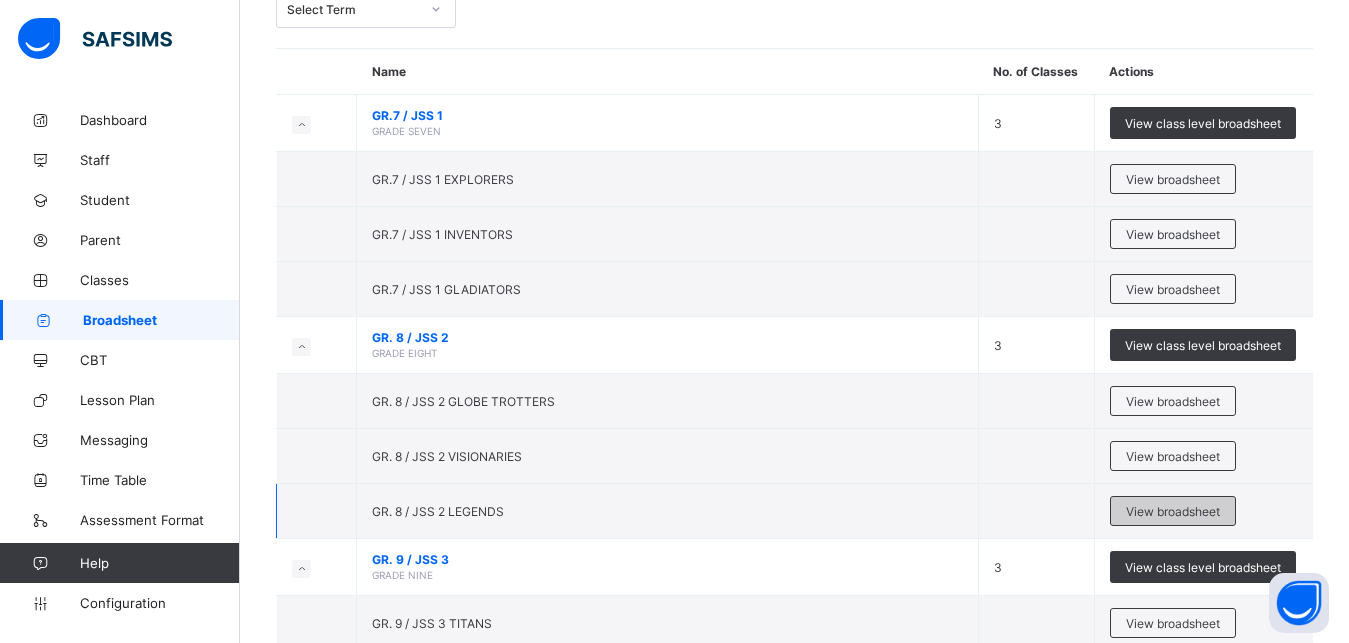 click on "View broadsheet" at bounding box center (1173, 511) 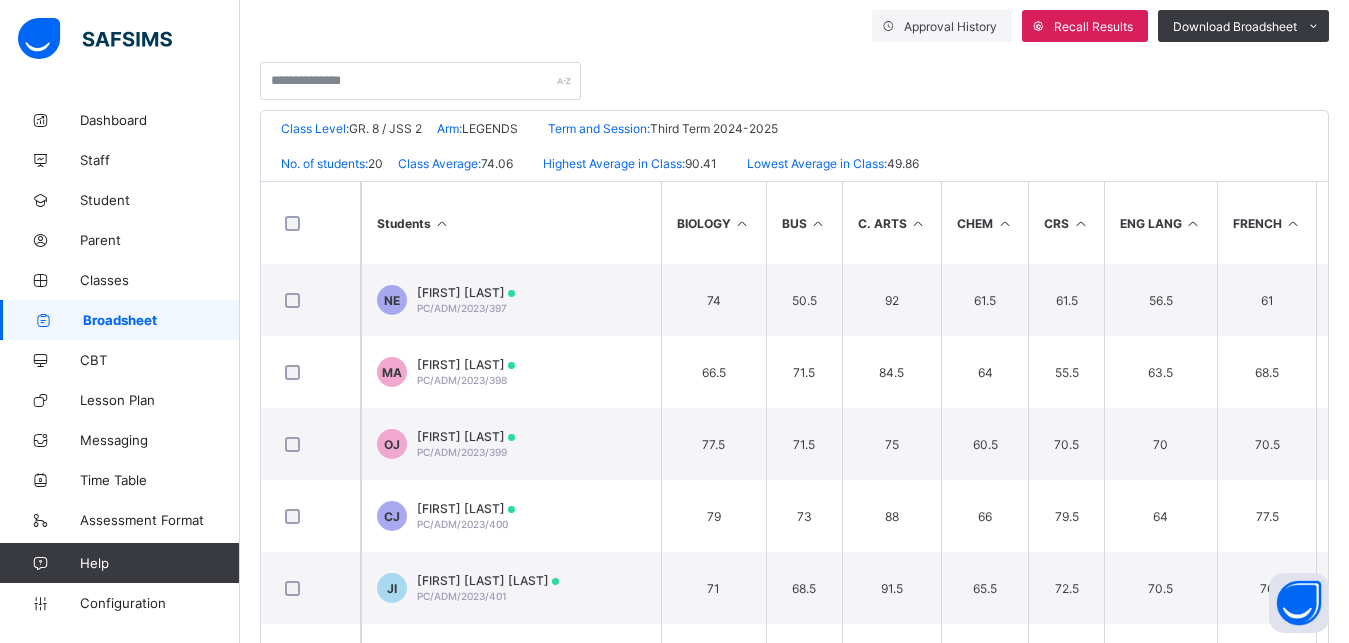 scroll, scrollTop: 376, scrollLeft: 0, axis: vertical 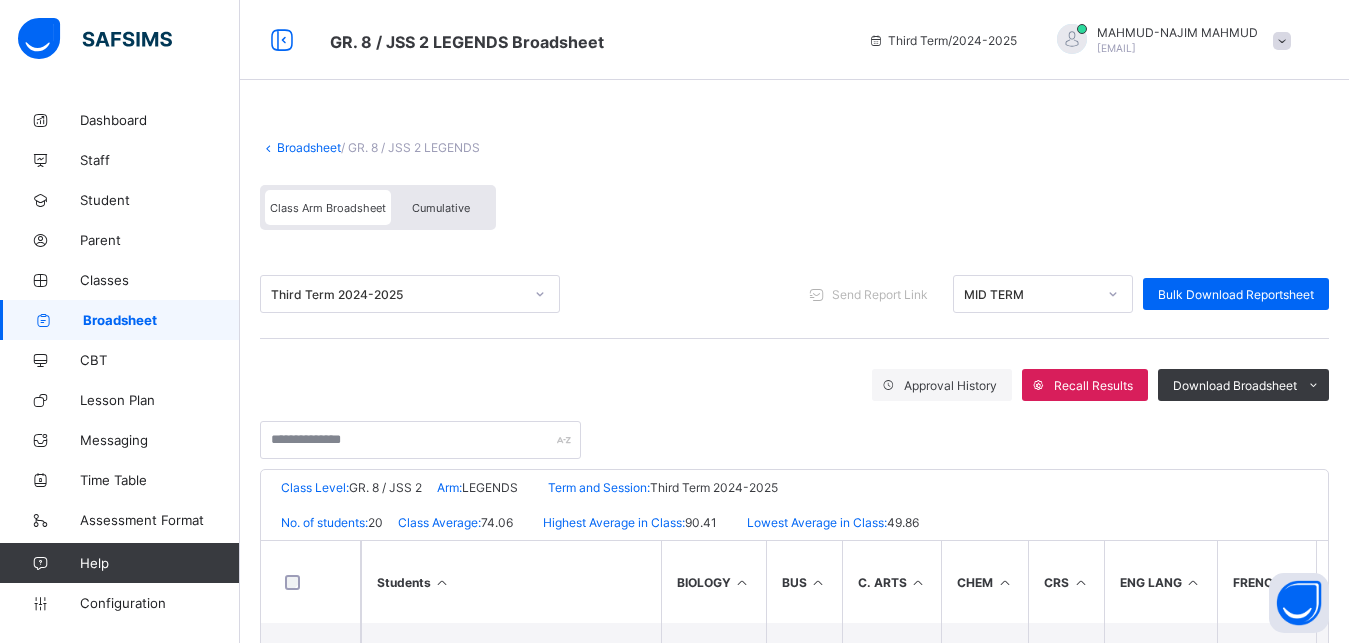 click on "Broadsheet" at bounding box center (309, 147) 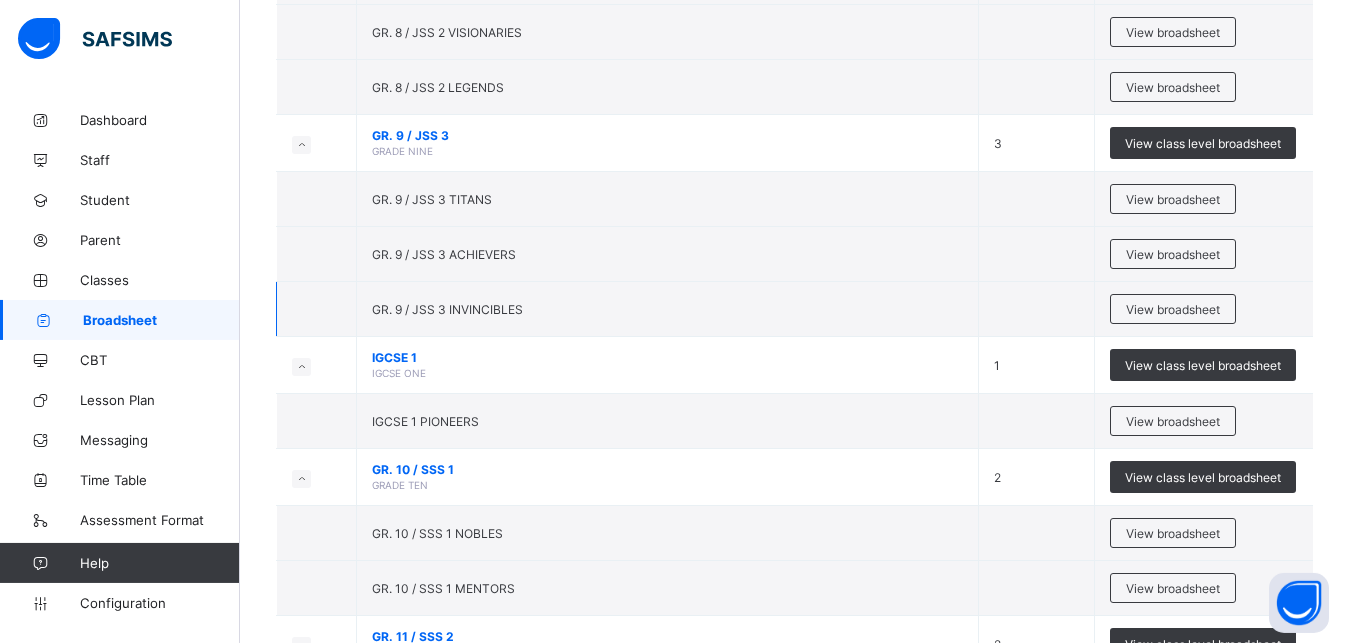 scroll, scrollTop: 566, scrollLeft: 0, axis: vertical 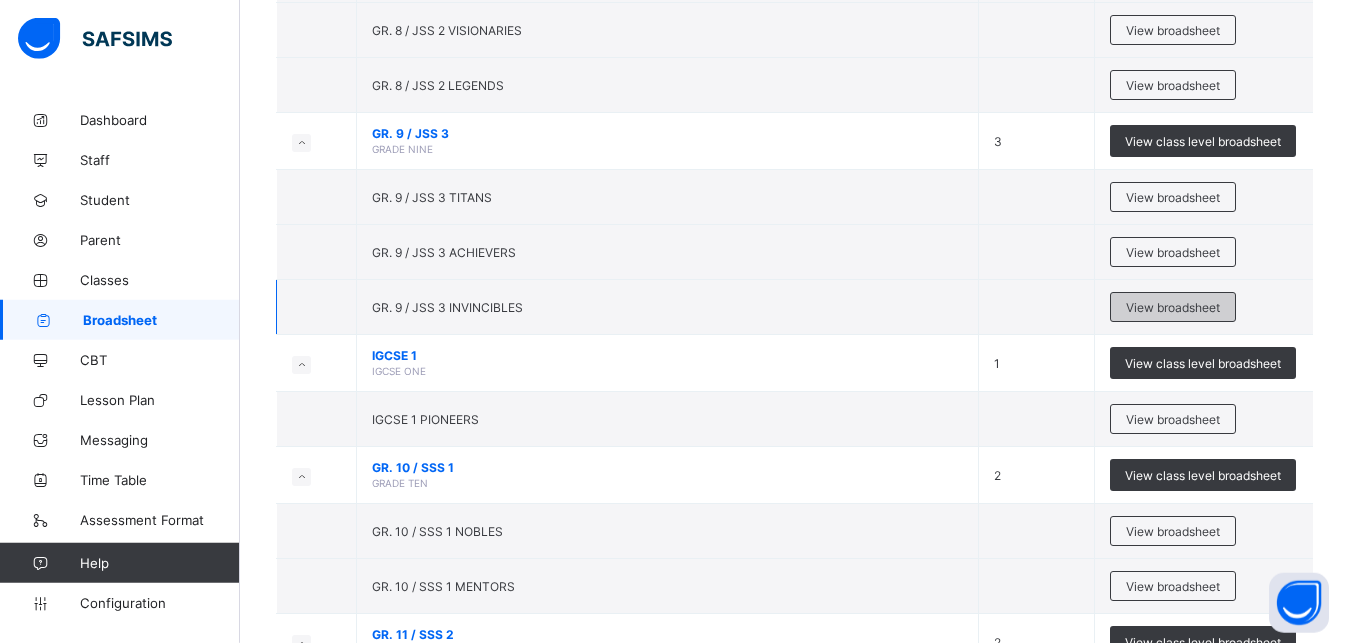 click on "View broadsheet" at bounding box center [1173, 307] 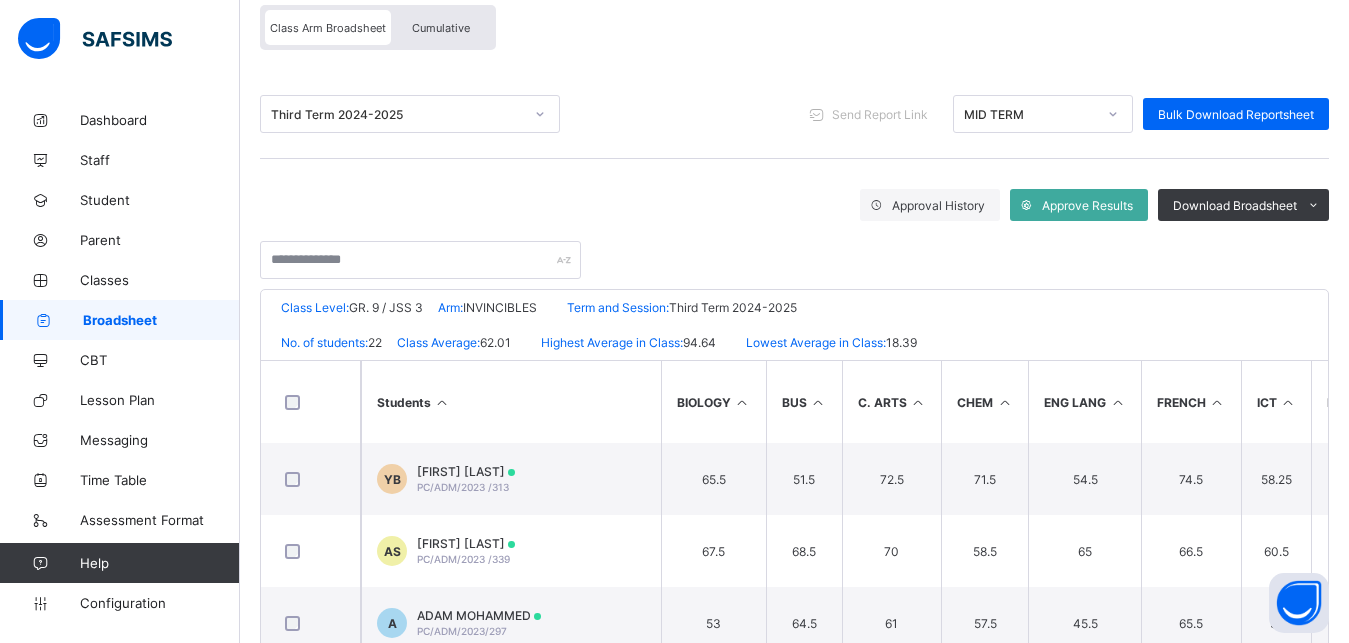 scroll, scrollTop: 230, scrollLeft: 0, axis: vertical 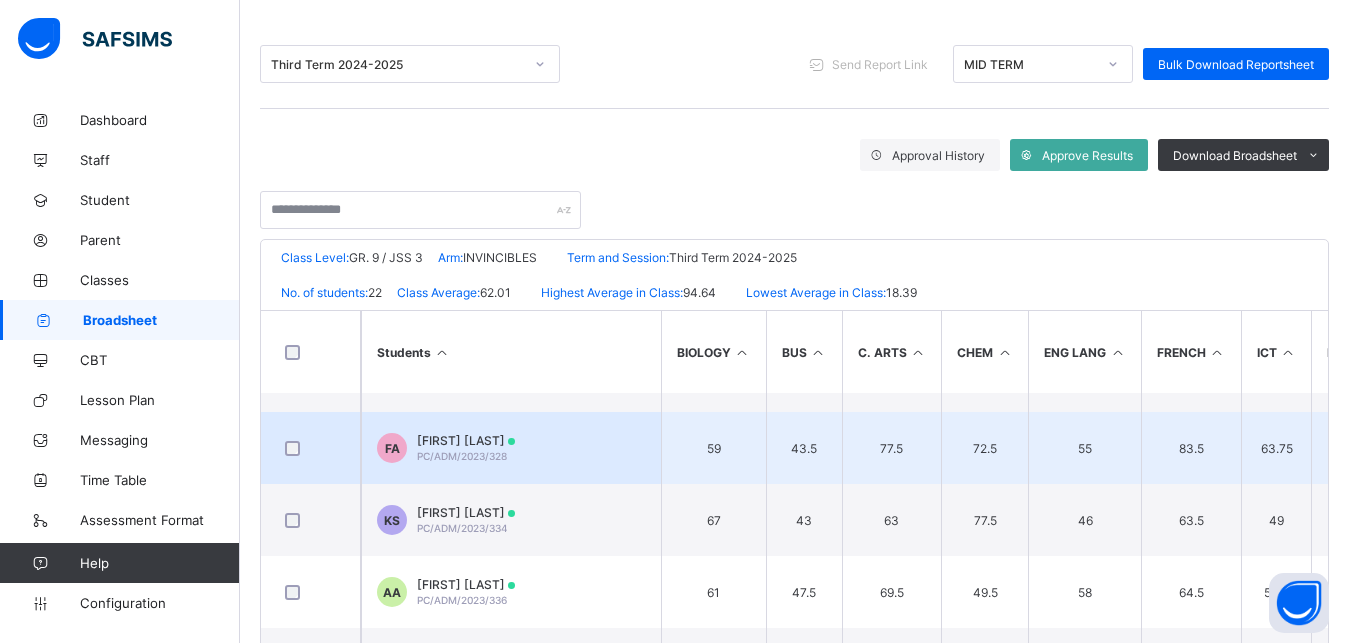 click on "FATIMA UBA AMINU" at bounding box center (466, 440) 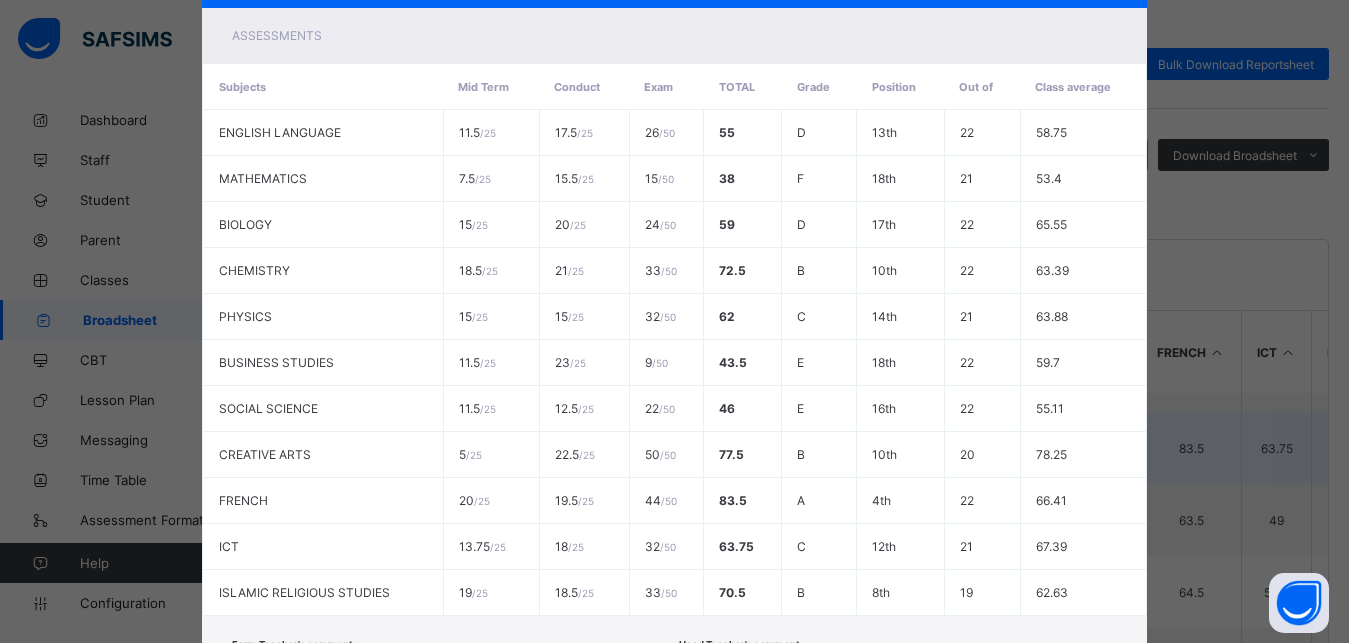 scroll, scrollTop: 0, scrollLeft: 0, axis: both 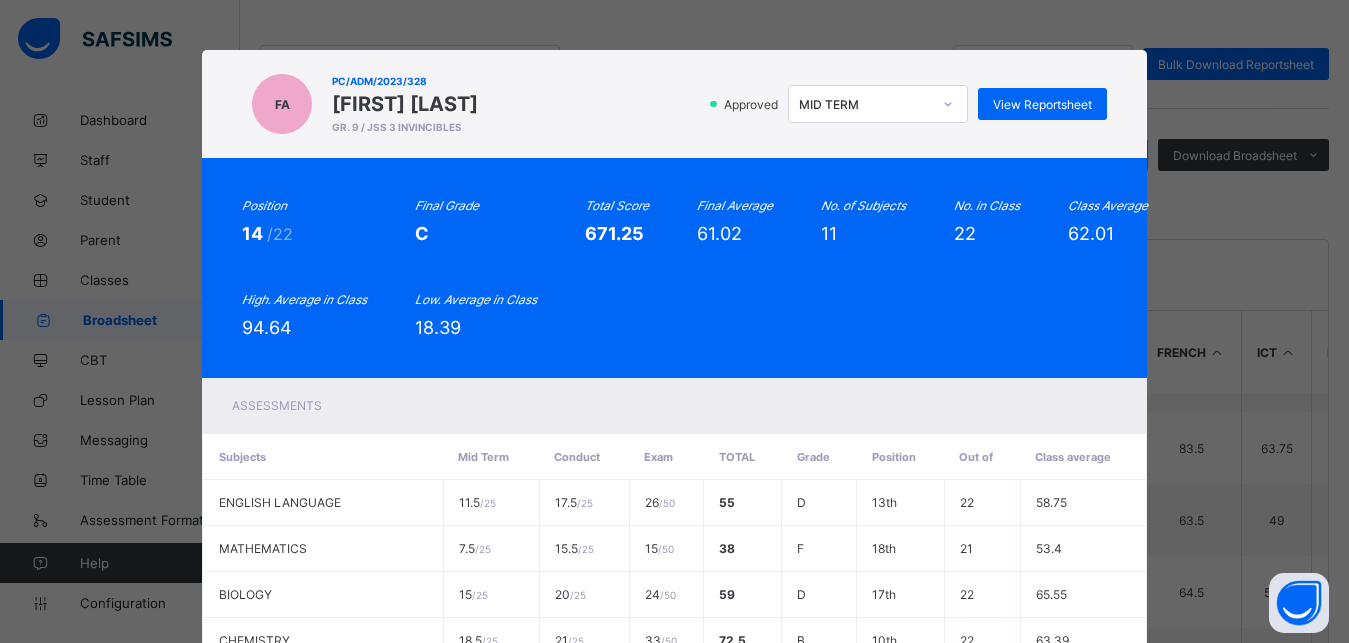 click 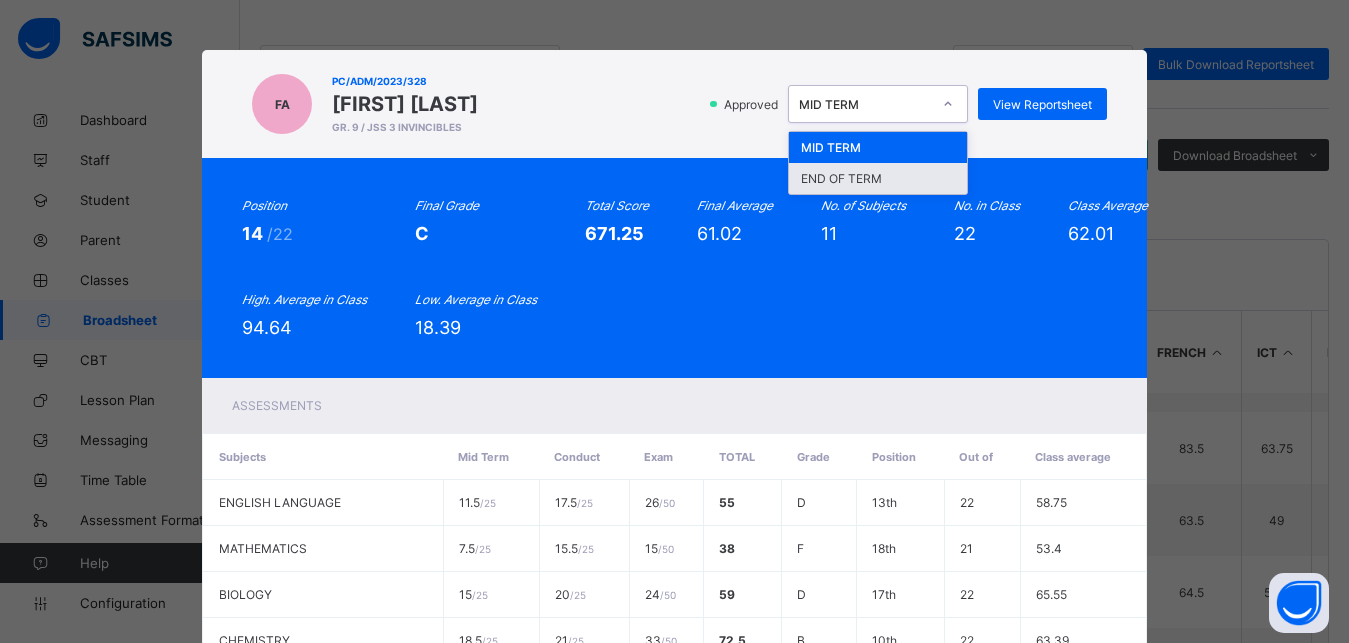 click on "END OF TERM" at bounding box center (878, 178) 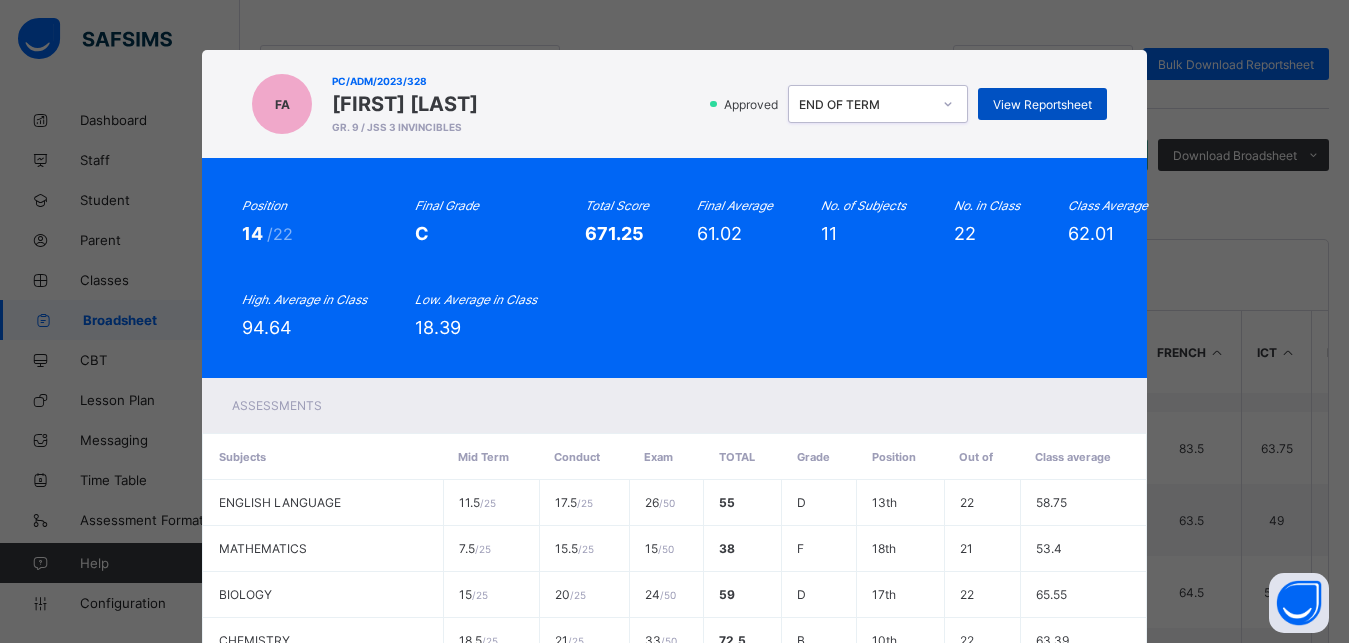 click on "View Reportsheet" at bounding box center (1042, 104) 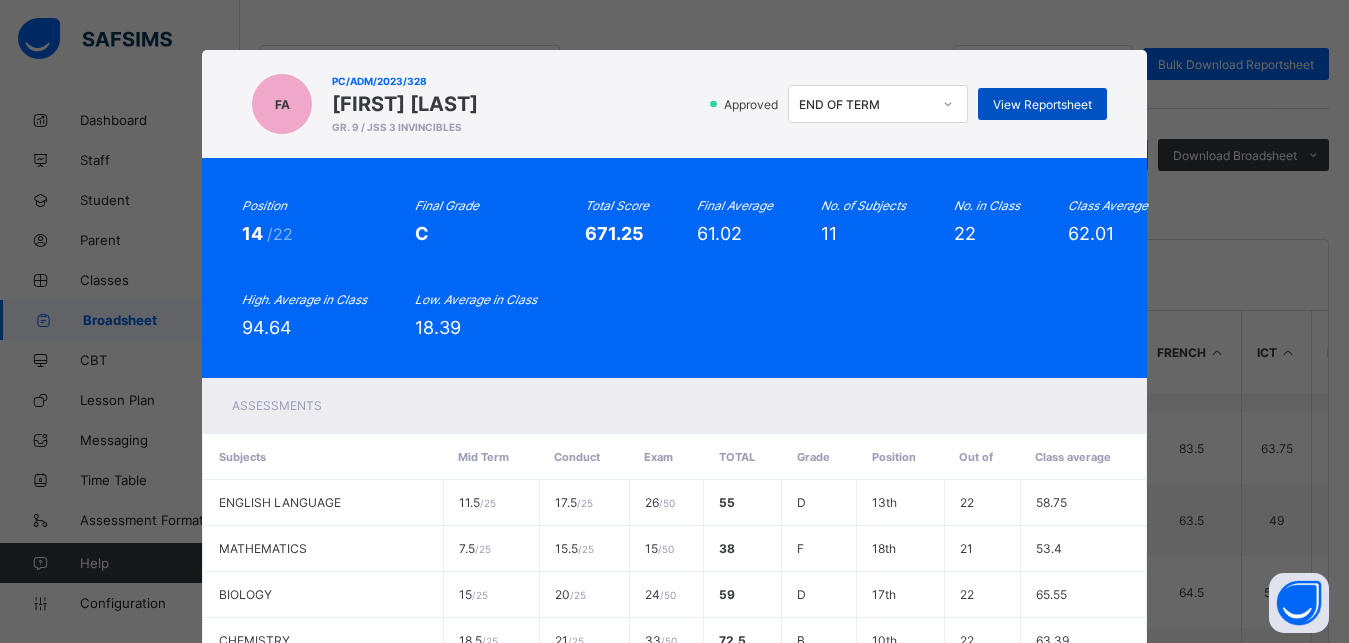 scroll, scrollTop: 525, scrollLeft: 0, axis: vertical 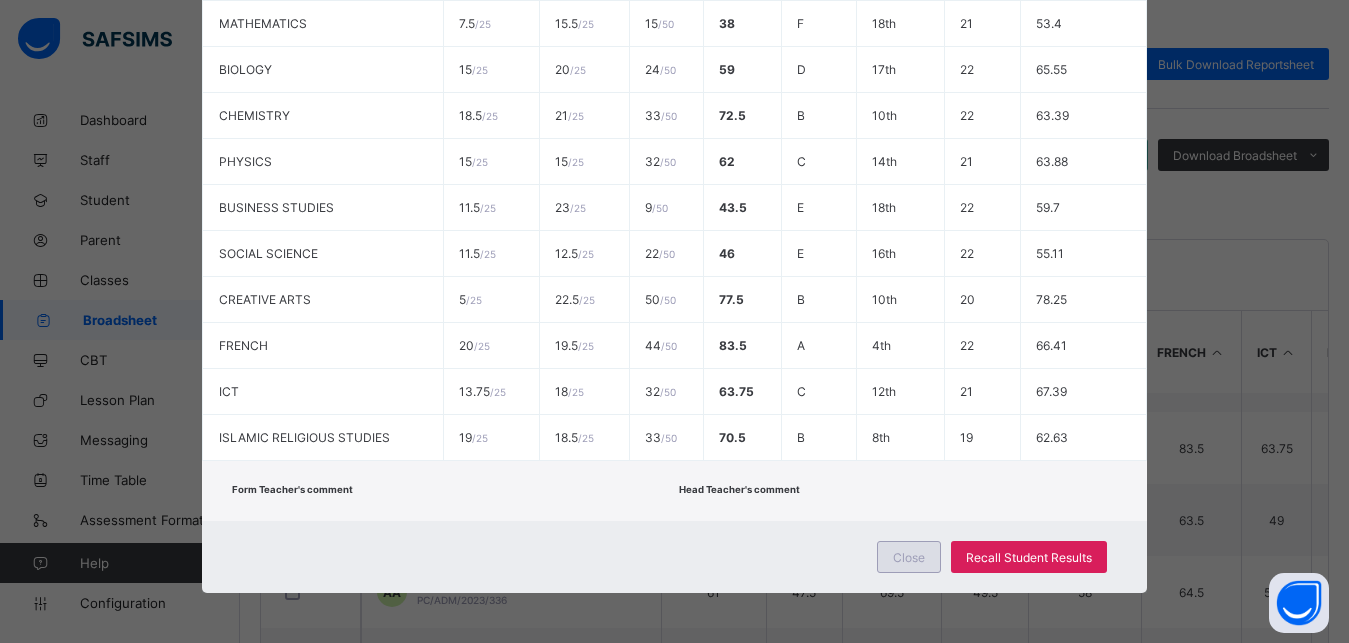 click on "Close" at bounding box center (909, 557) 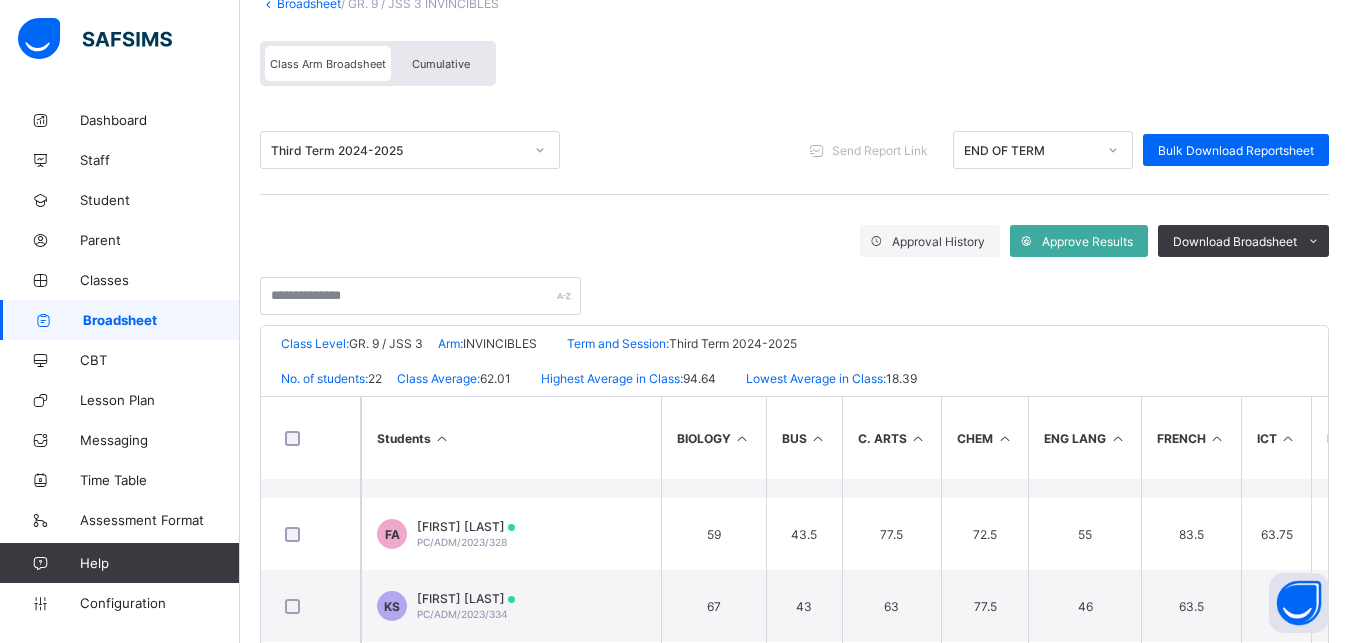 scroll, scrollTop: 0, scrollLeft: 0, axis: both 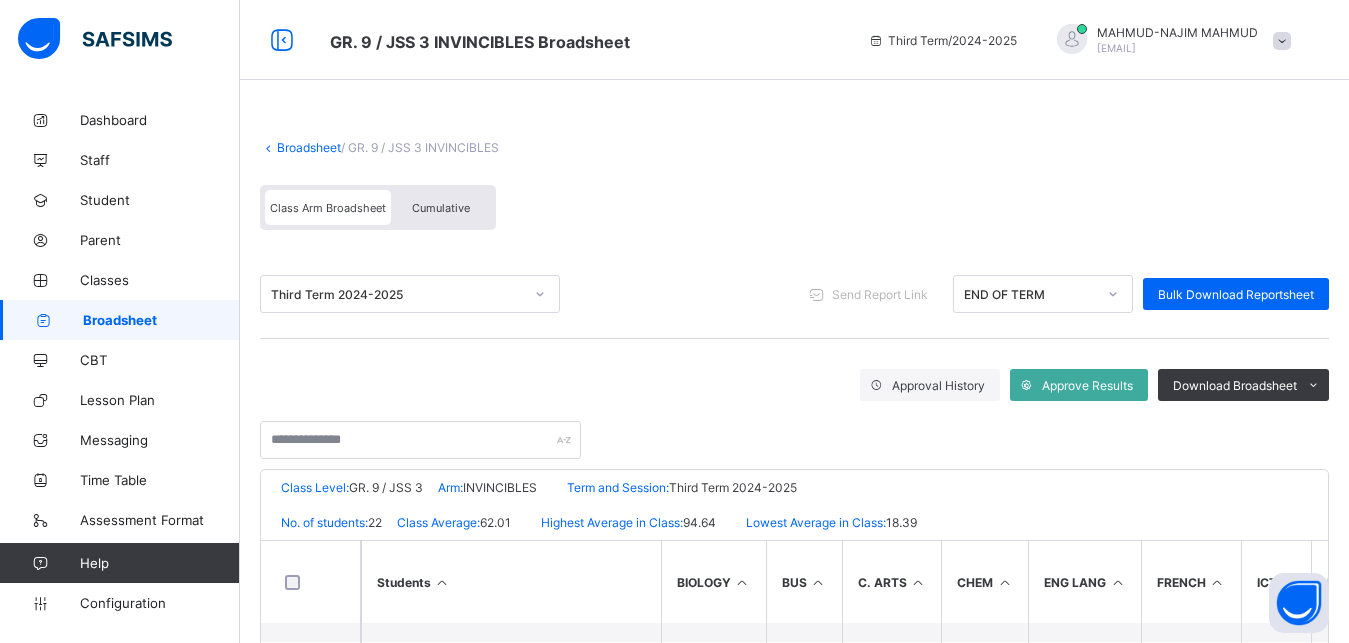 click on "Broadsheet" at bounding box center [309, 147] 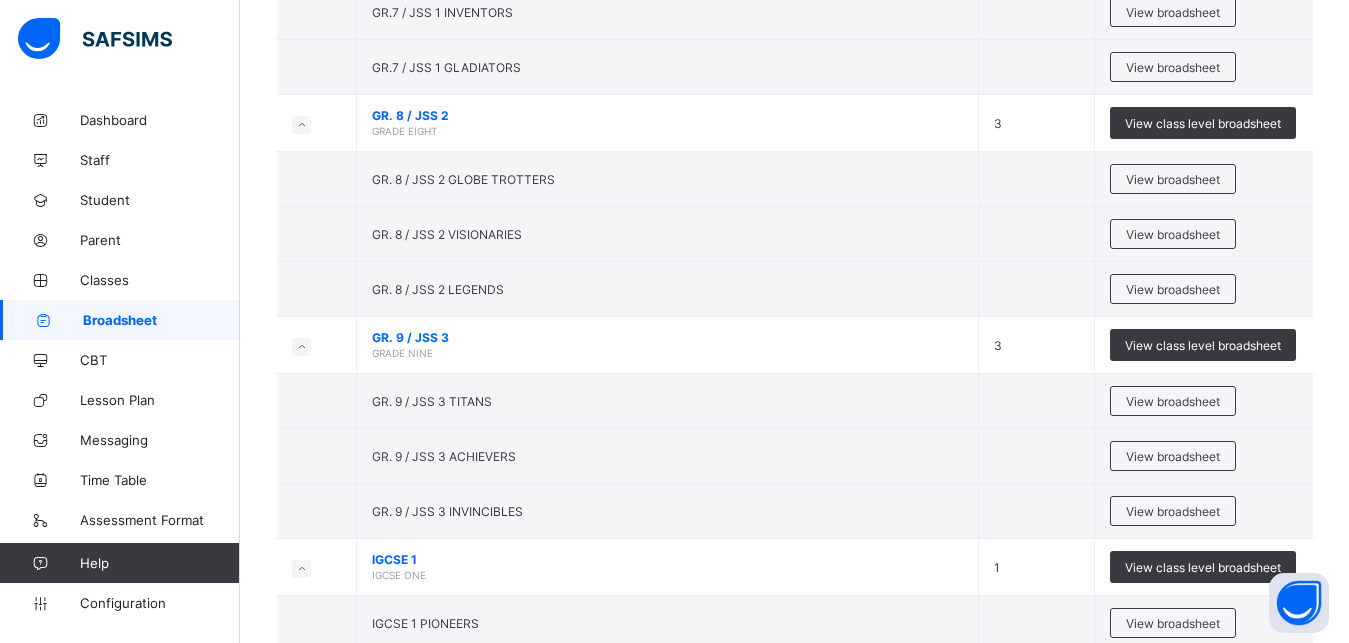 scroll, scrollTop: 376, scrollLeft: 0, axis: vertical 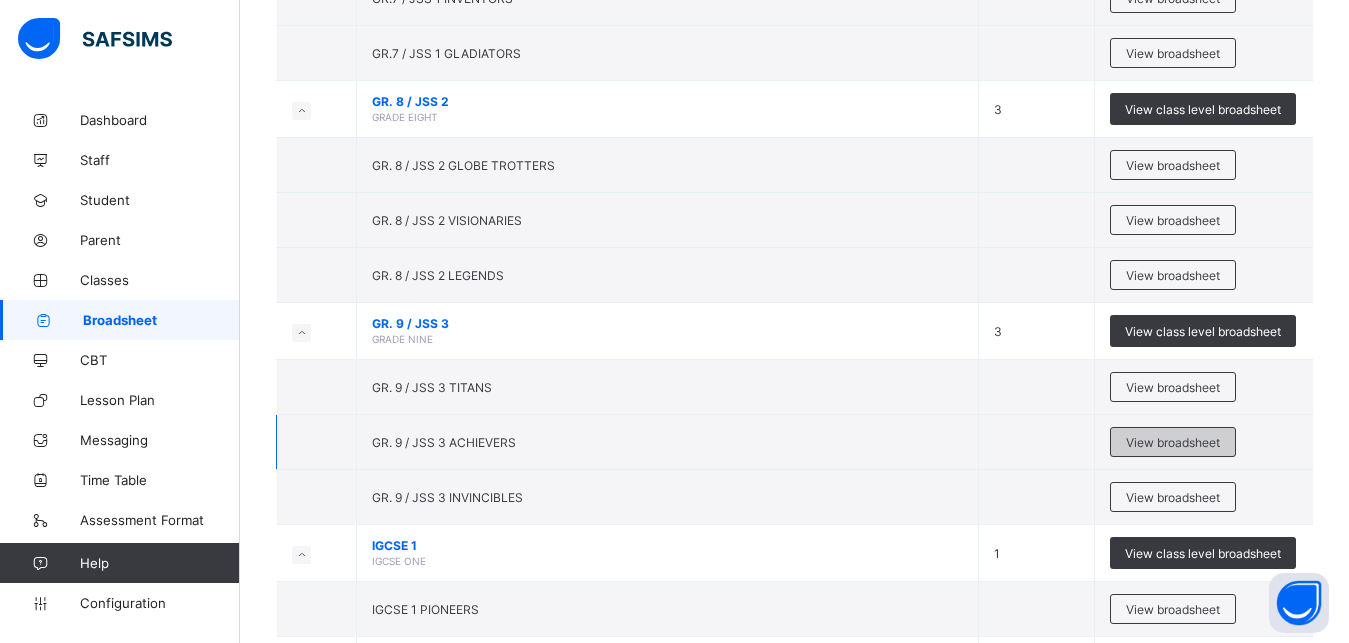 click on "View broadsheet" at bounding box center [1173, 442] 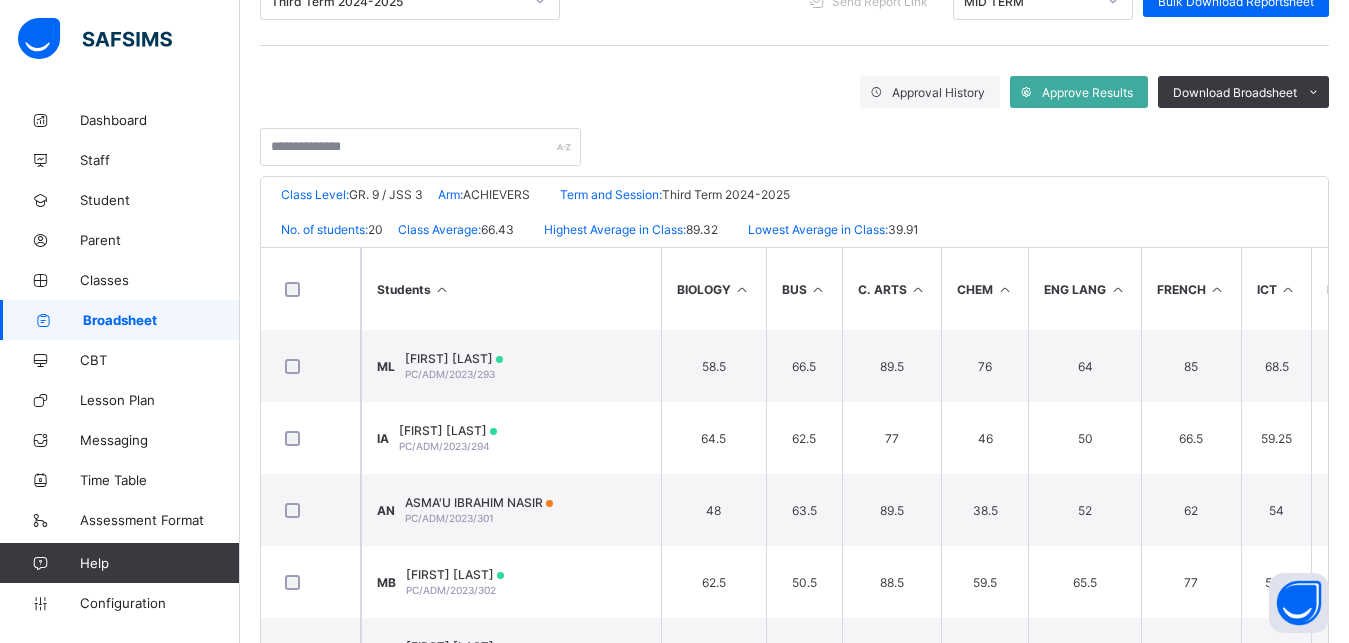 scroll, scrollTop: 438, scrollLeft: 0, axis: vertical 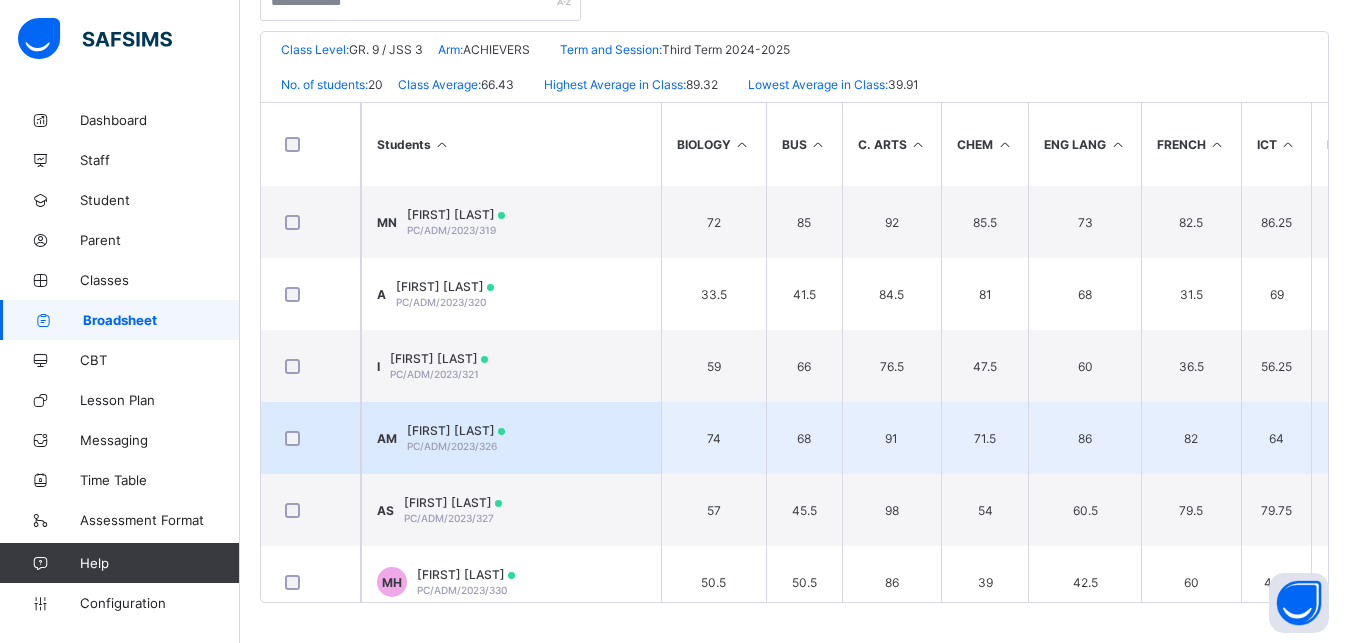 click on "AM AISHA JAMEEL MUHAMMAD   PC/ADM/2023/326" at bounding box center [511, 438] 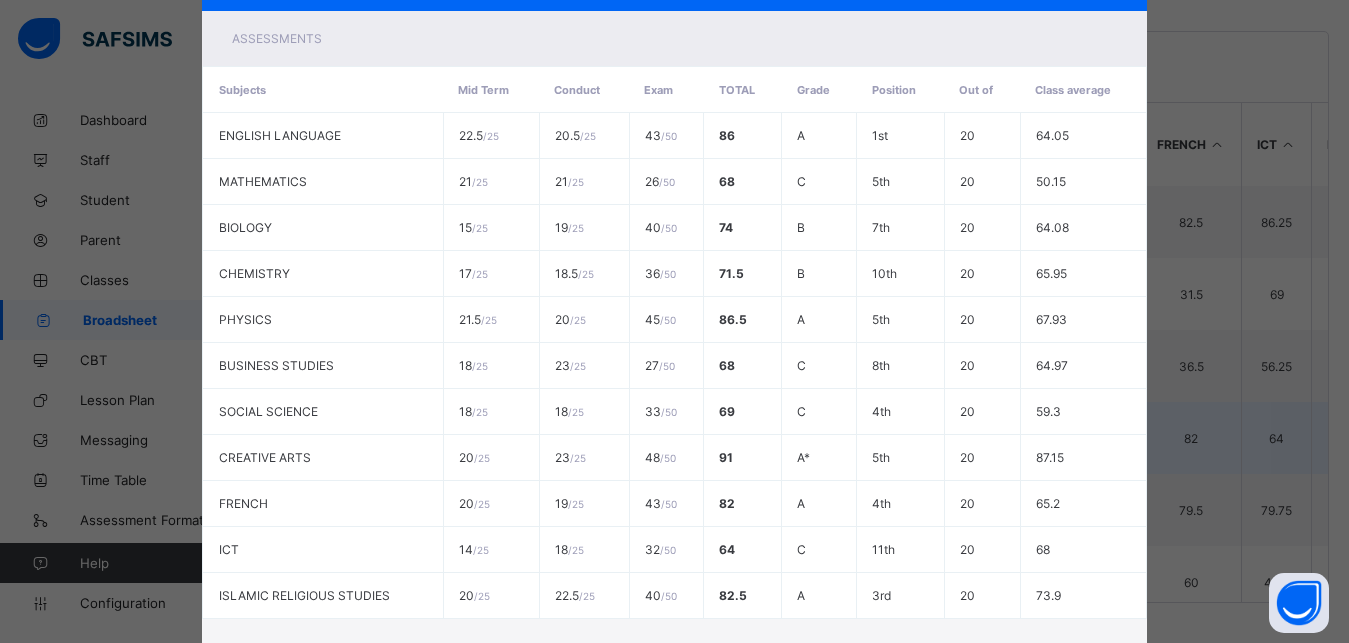 scroll, scrollTop: 0, scrollLeft: 0, axis: both 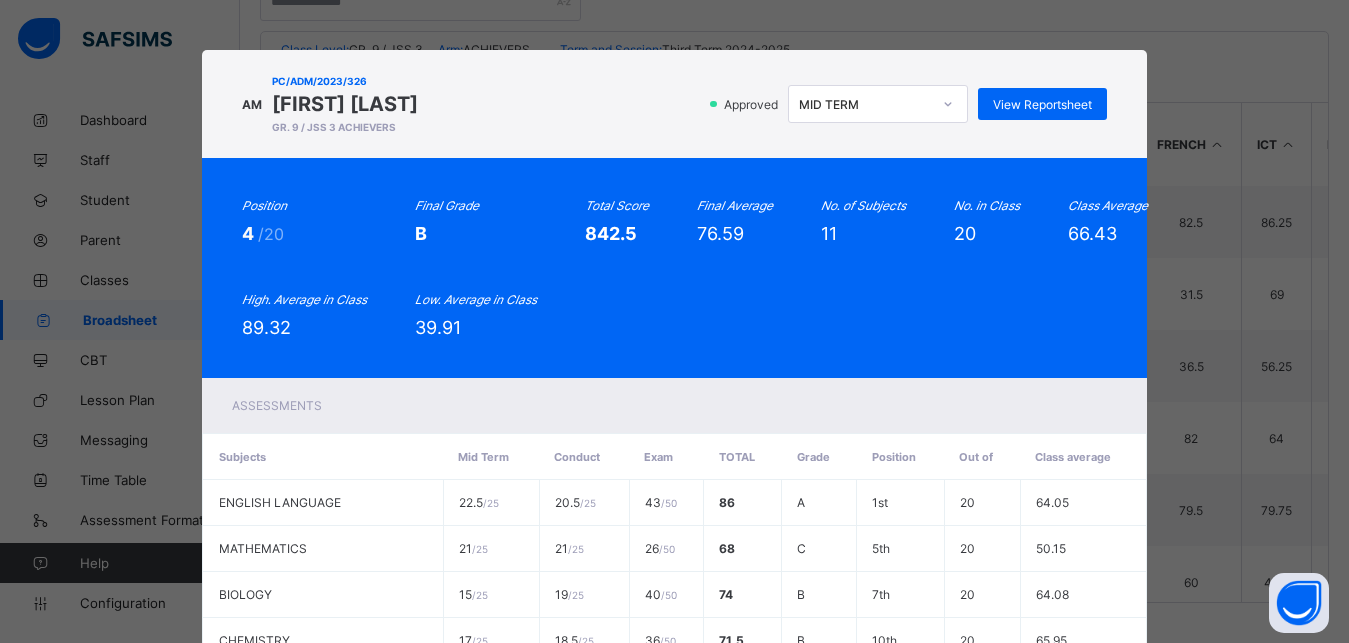 click 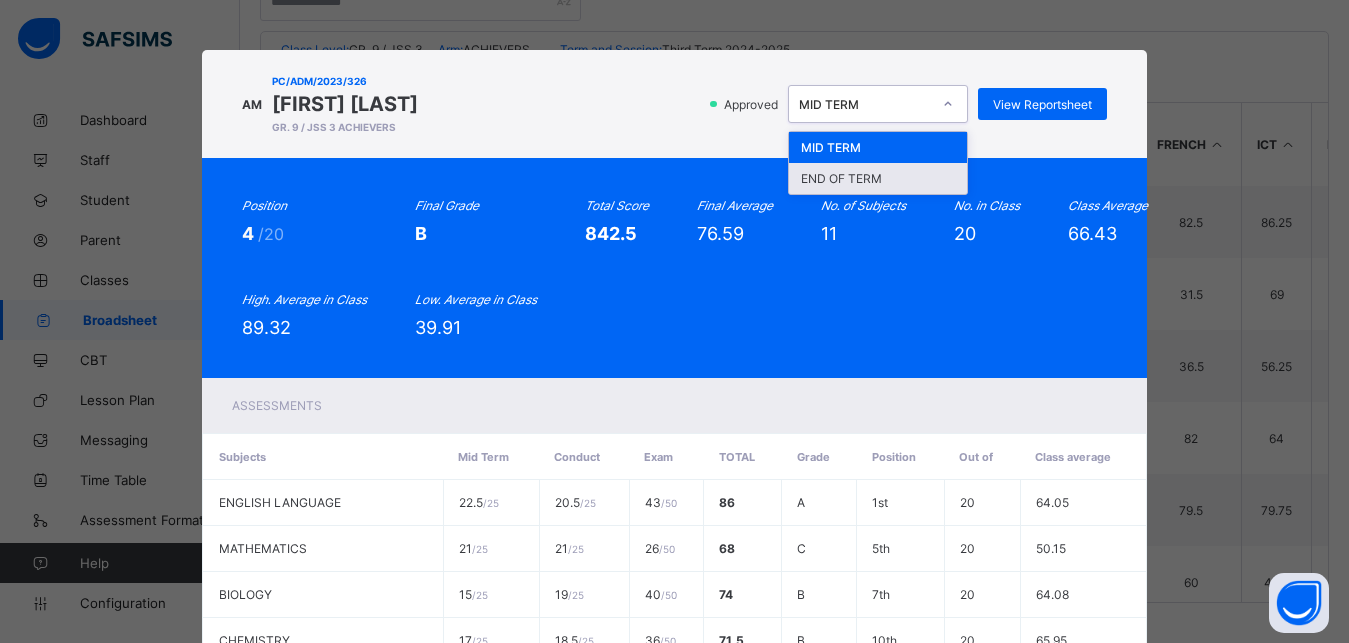 click on "END OF TERM" at bounding box center (878, 178) 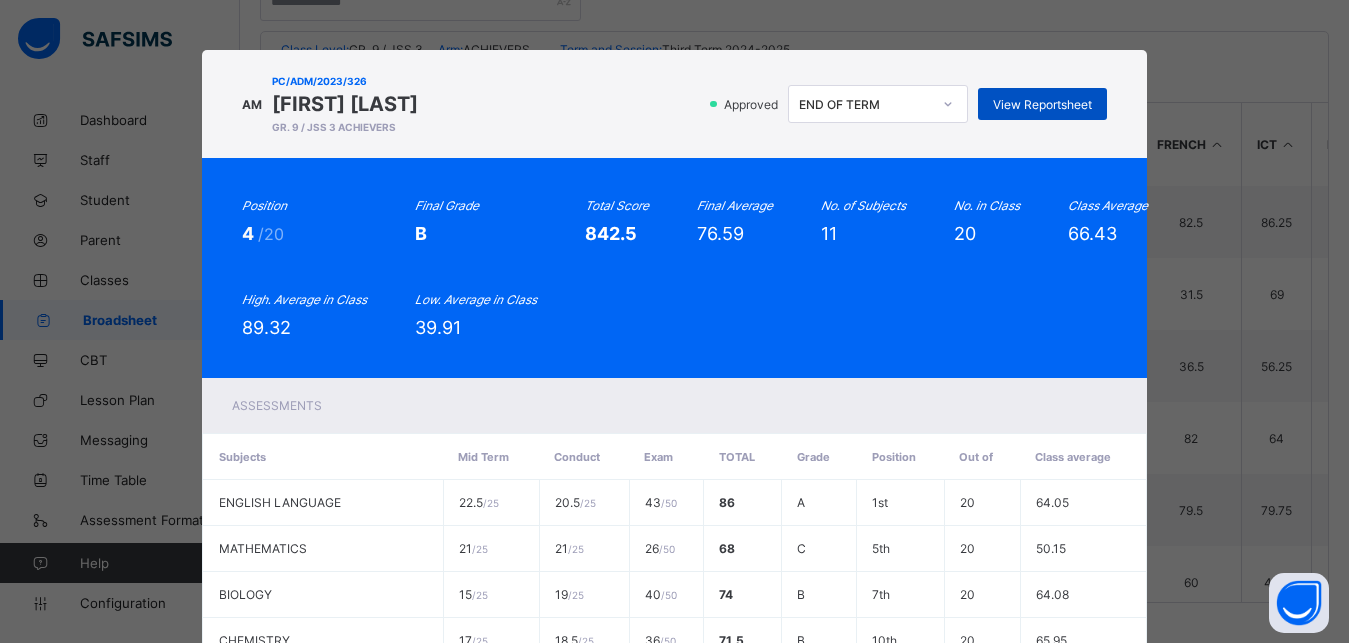 click on "View Reportsheet" at bounding box center (1042, 104) 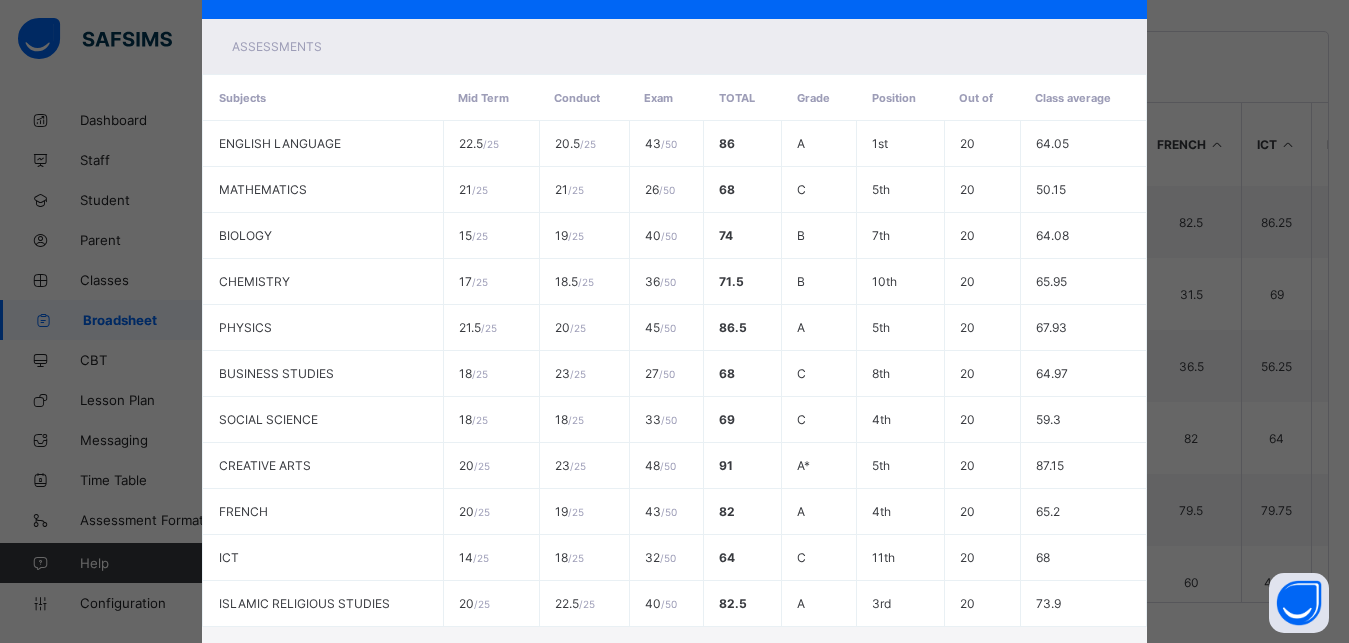 scroll, scrollTop: 525, scrollLeft: 0, axis: vertical 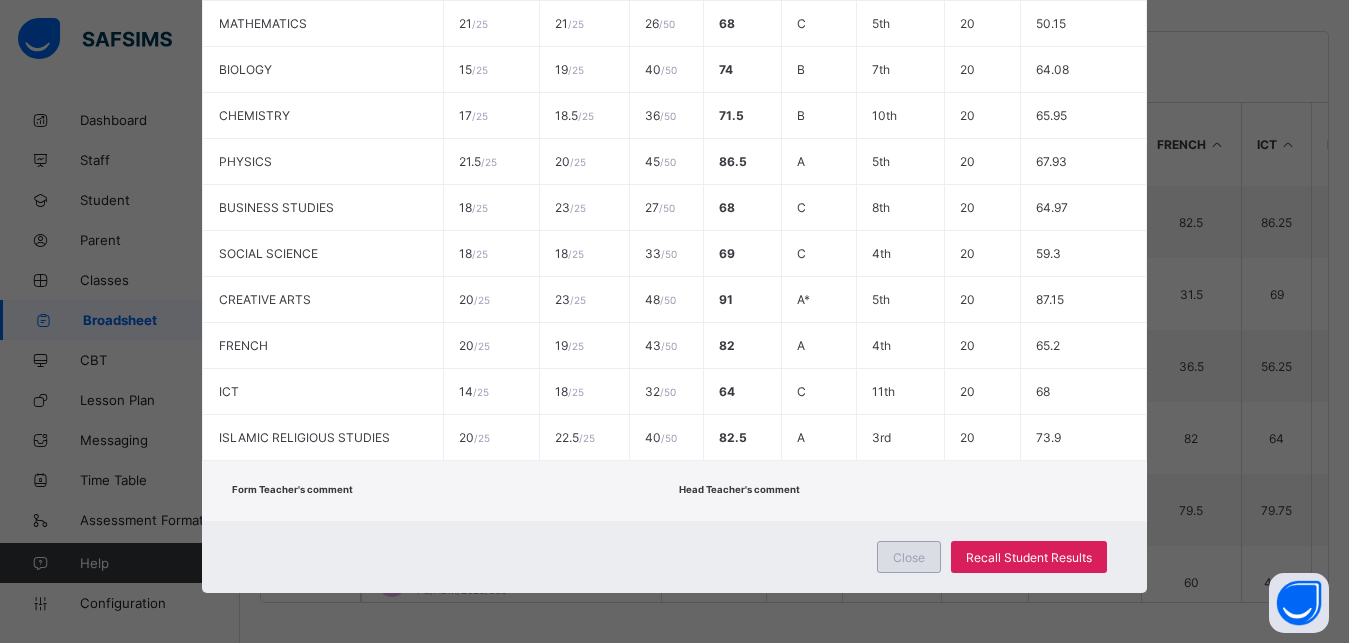 click on "Close" at bounding box center (909, 557) 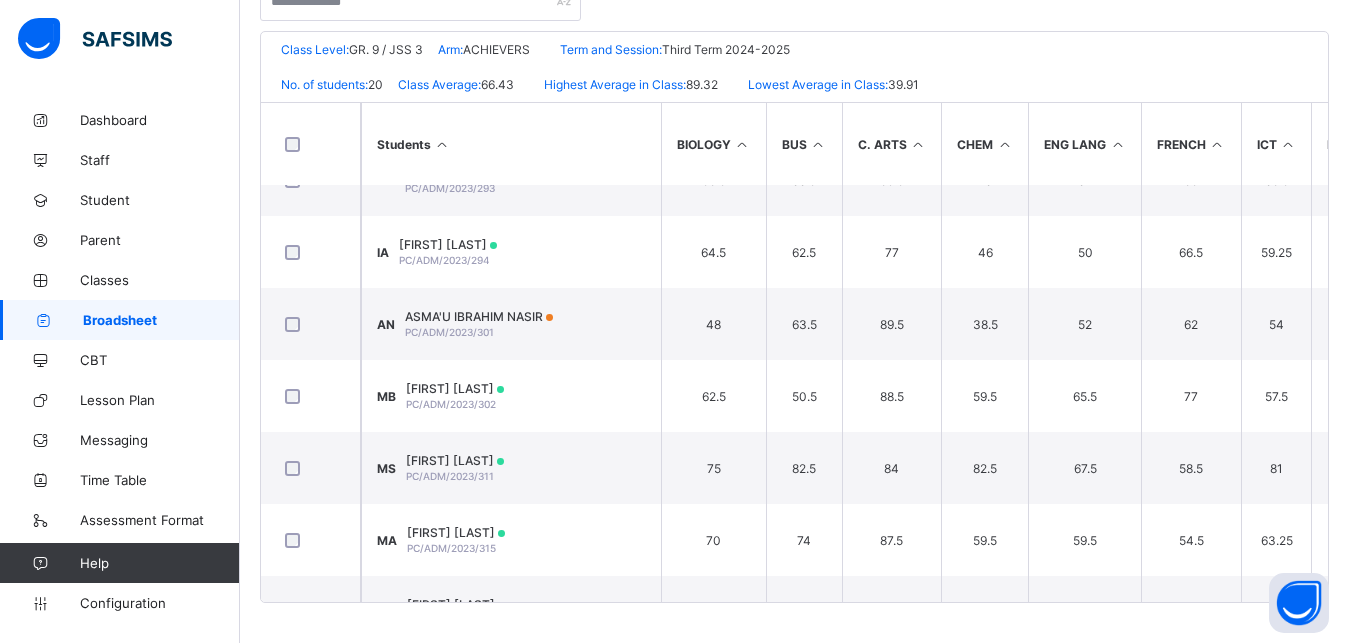 scroll, scrollTop: 0, scrollLeft: 0, axis: both 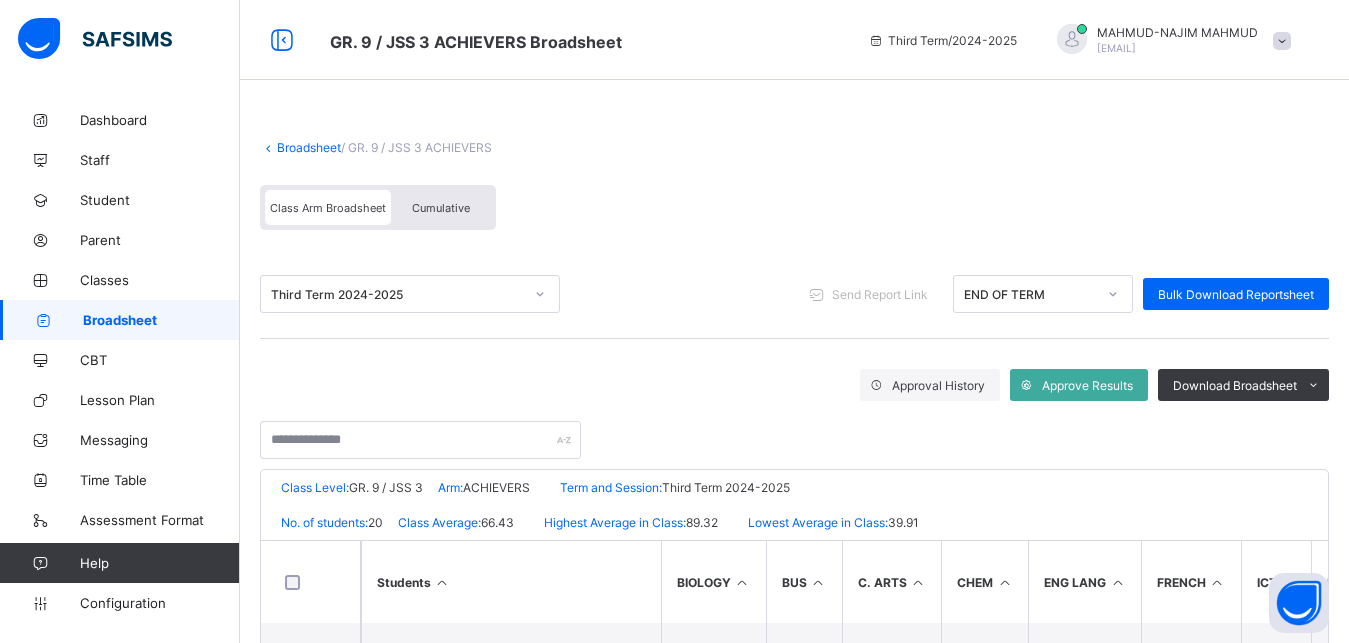 click on "Broadsheet" at bounding box center [309, 147] 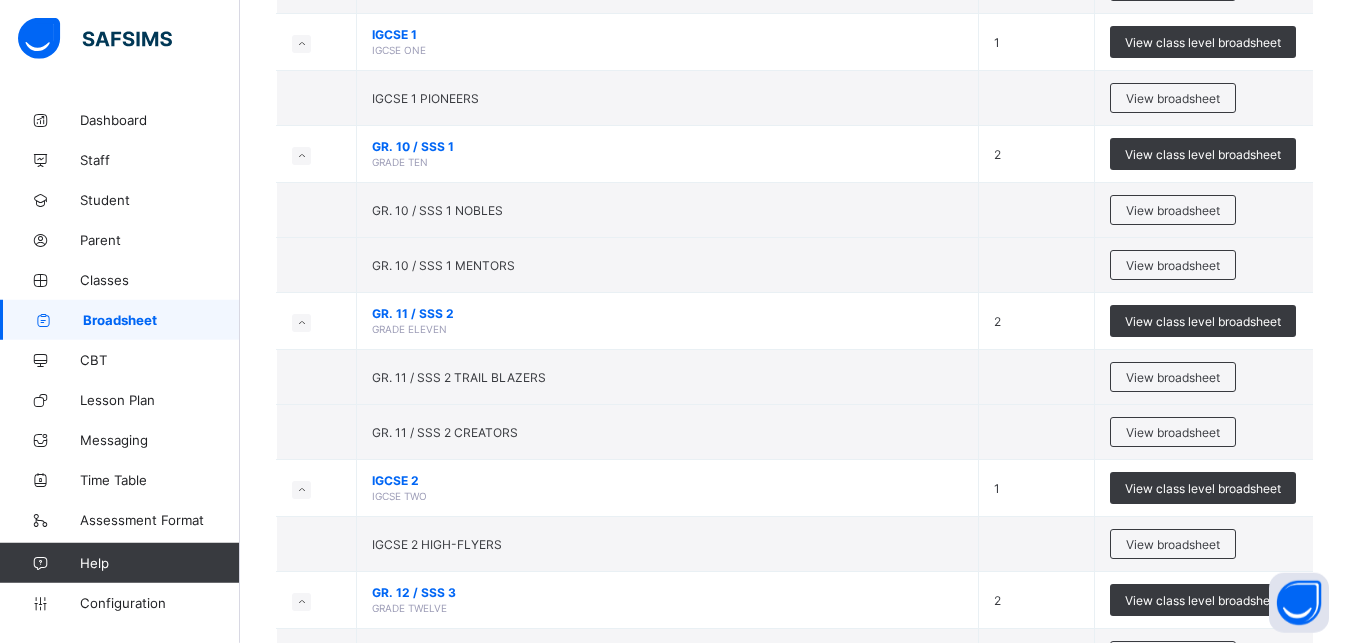 scroll, scrollTop: 889, scrollLeft: 0, axis: vertical 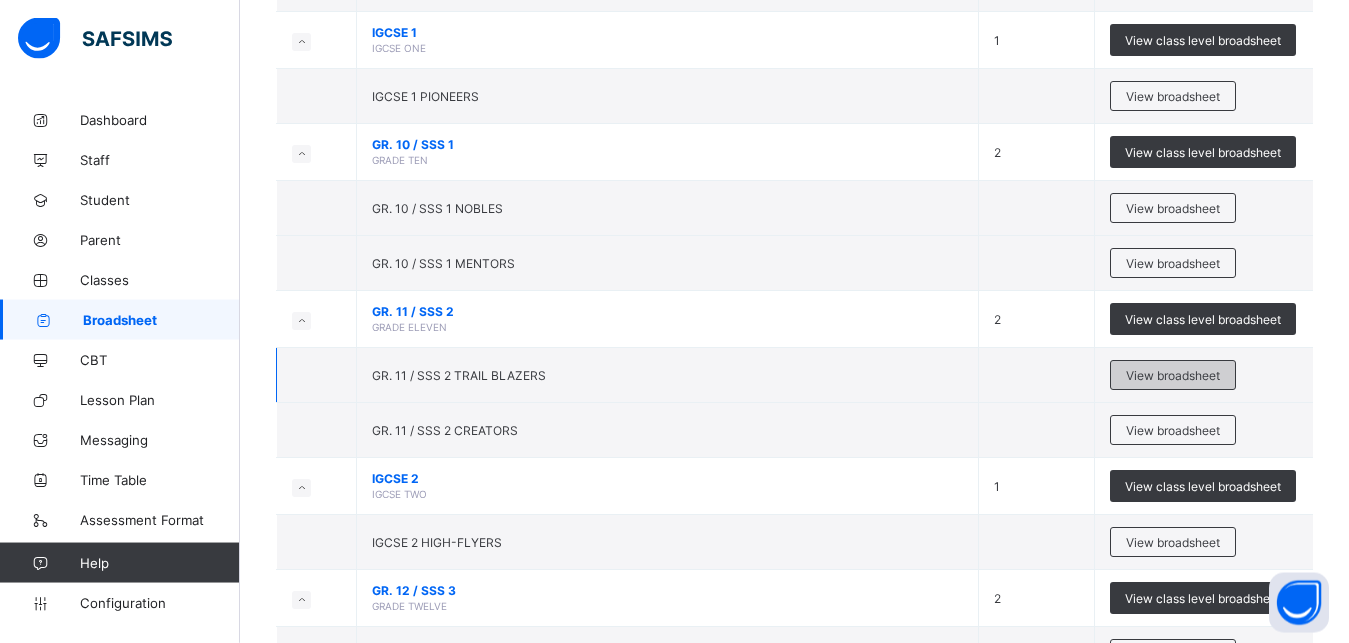 click on "View broadsheet" at bounding box center [1173, 375] 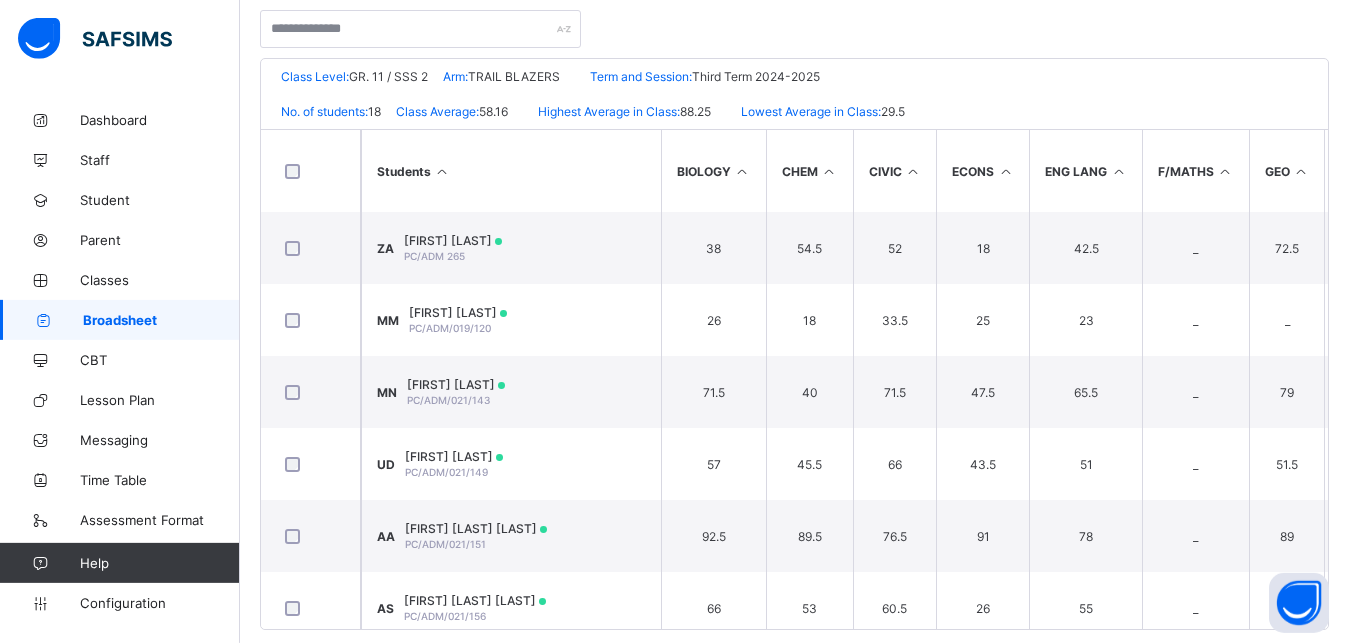 scroll, scrollTop: 438, scrollLeft: 0, axis: vertical 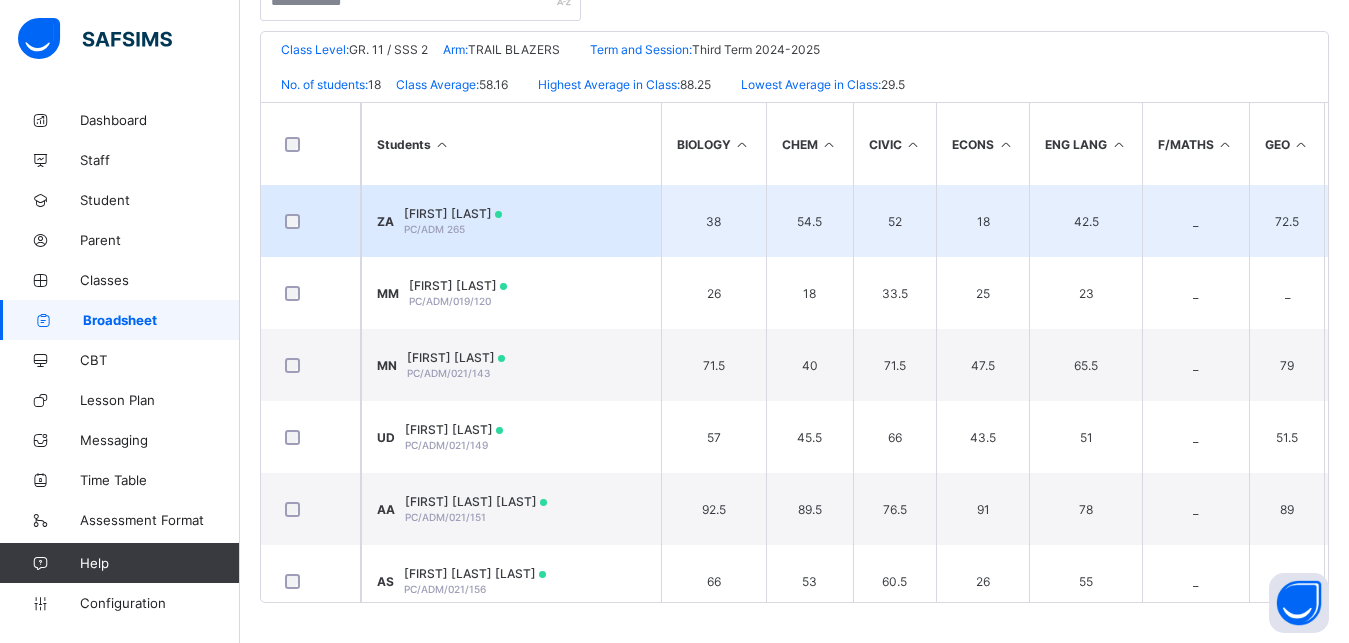 click on "ZA ZAINAB UBA AMINU   PC/ADM 265" at bounding box center [511, 221] 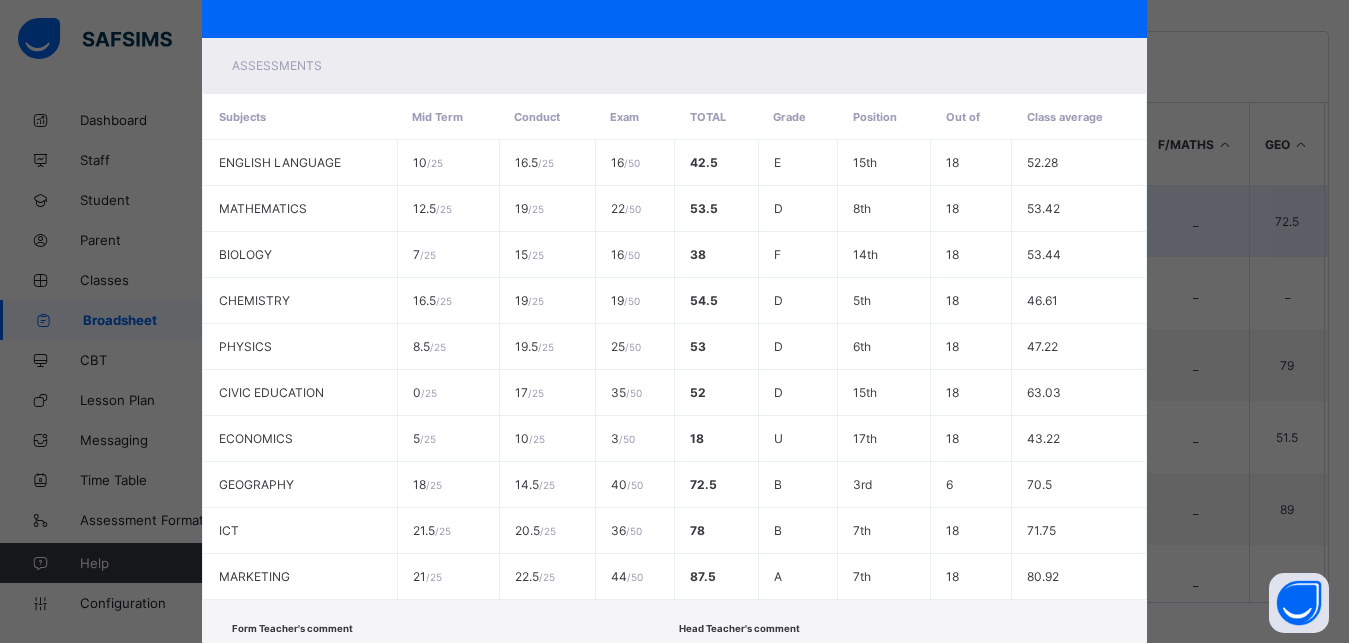 scroll, scrollTop: 0, scrollLeft: 0, axis: both 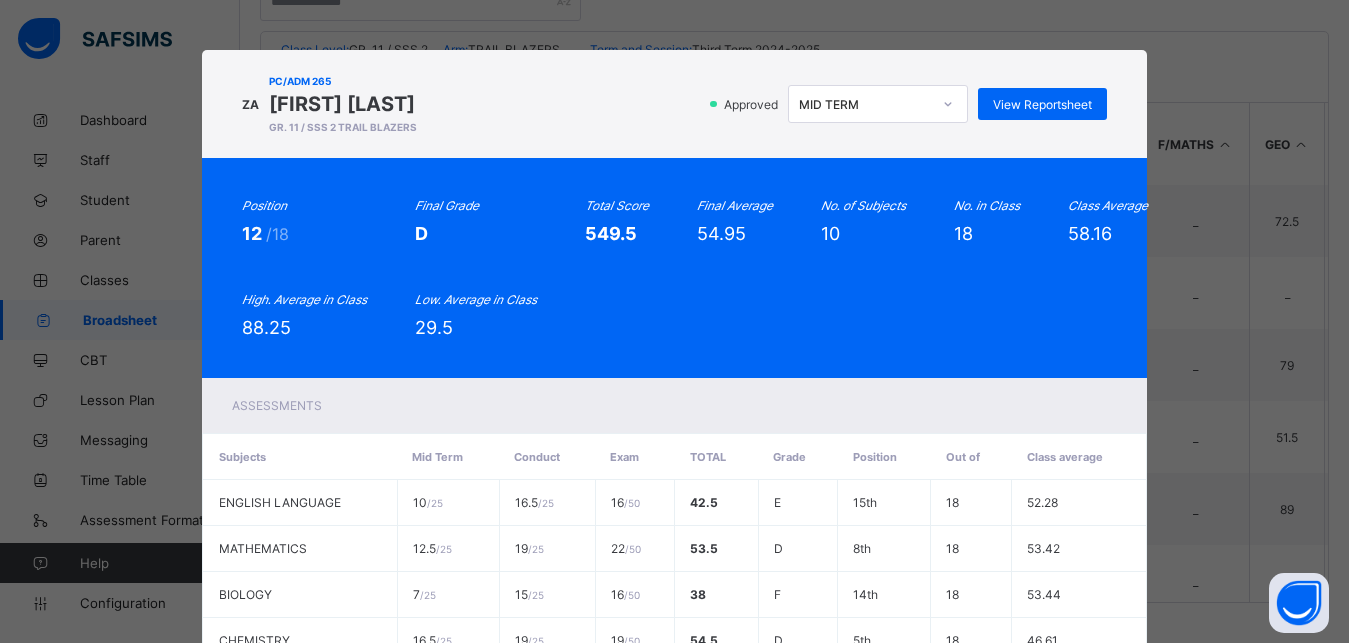 click 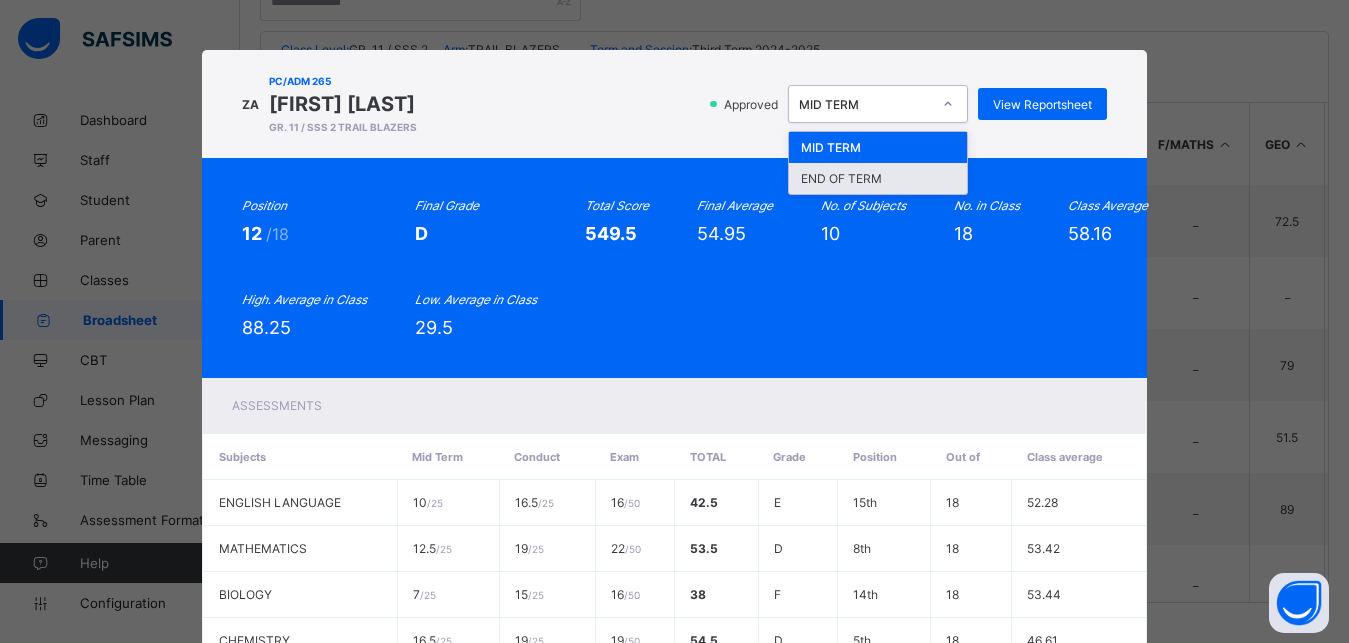 click on "END OF TERM" at bounding box center [878, 178] 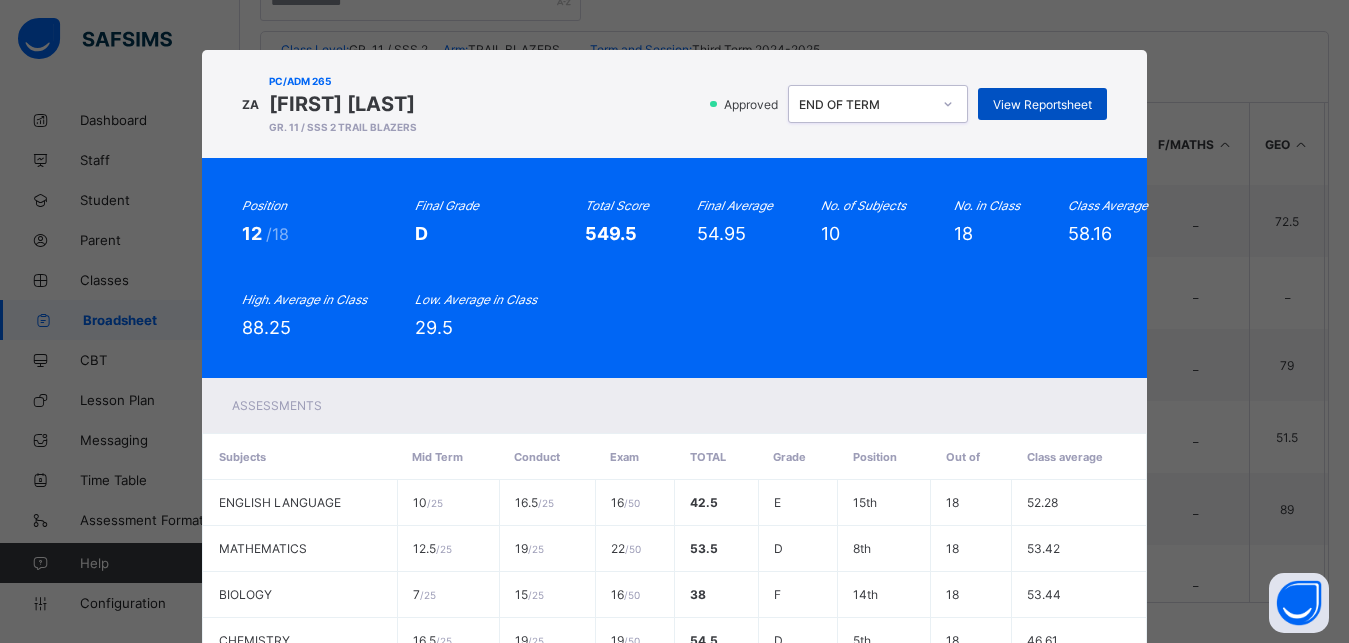 click on "View Reportsheet" at bounding box center (1042, 104) 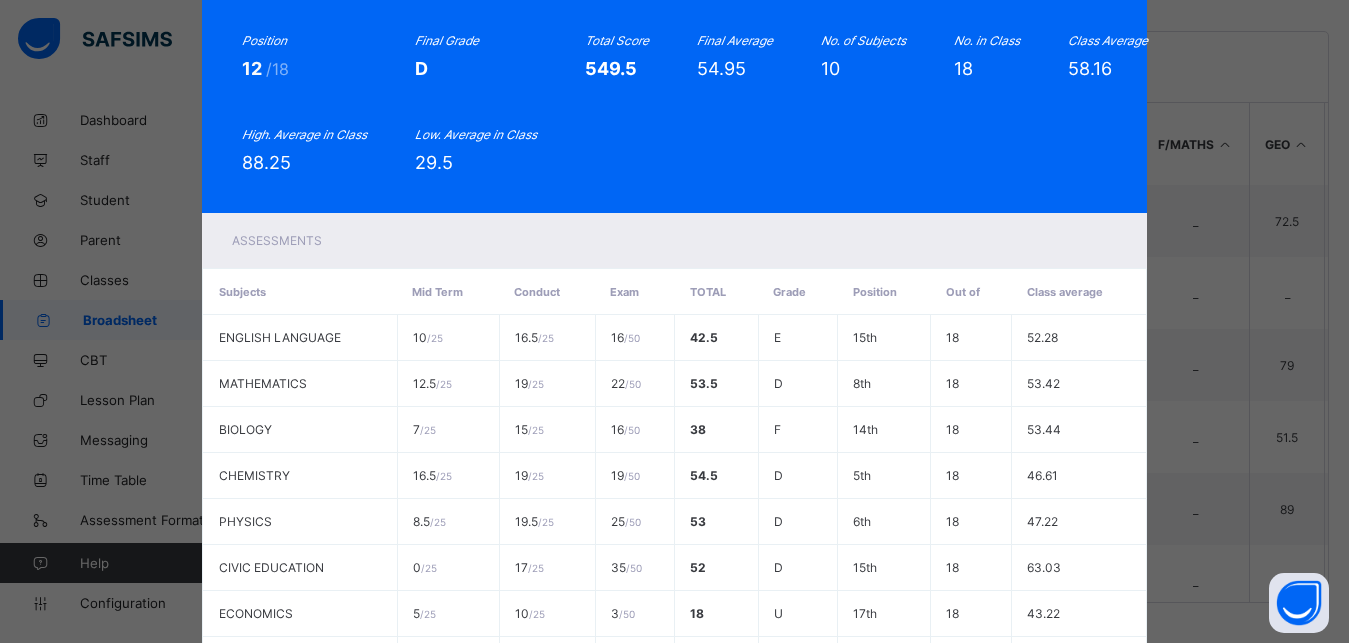 scroll, scrollTop: 479, scrollLeft: 0, axis: vertical 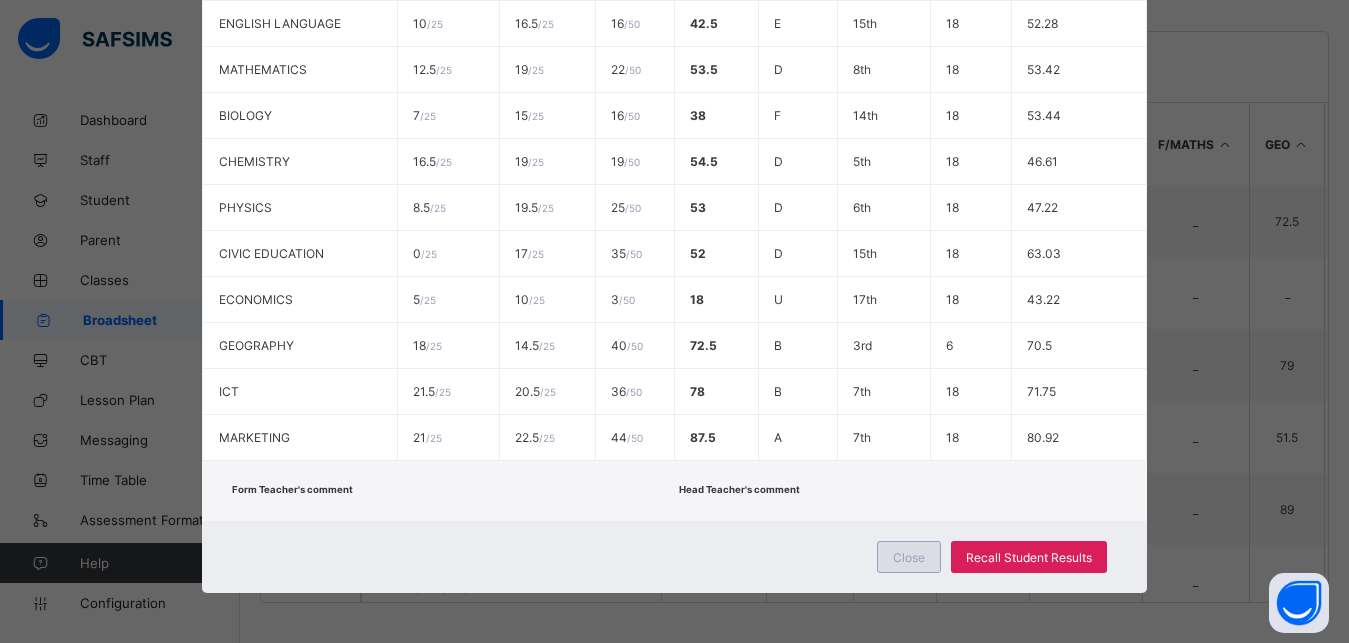 click on "Close" at bounding box center [909, 557] 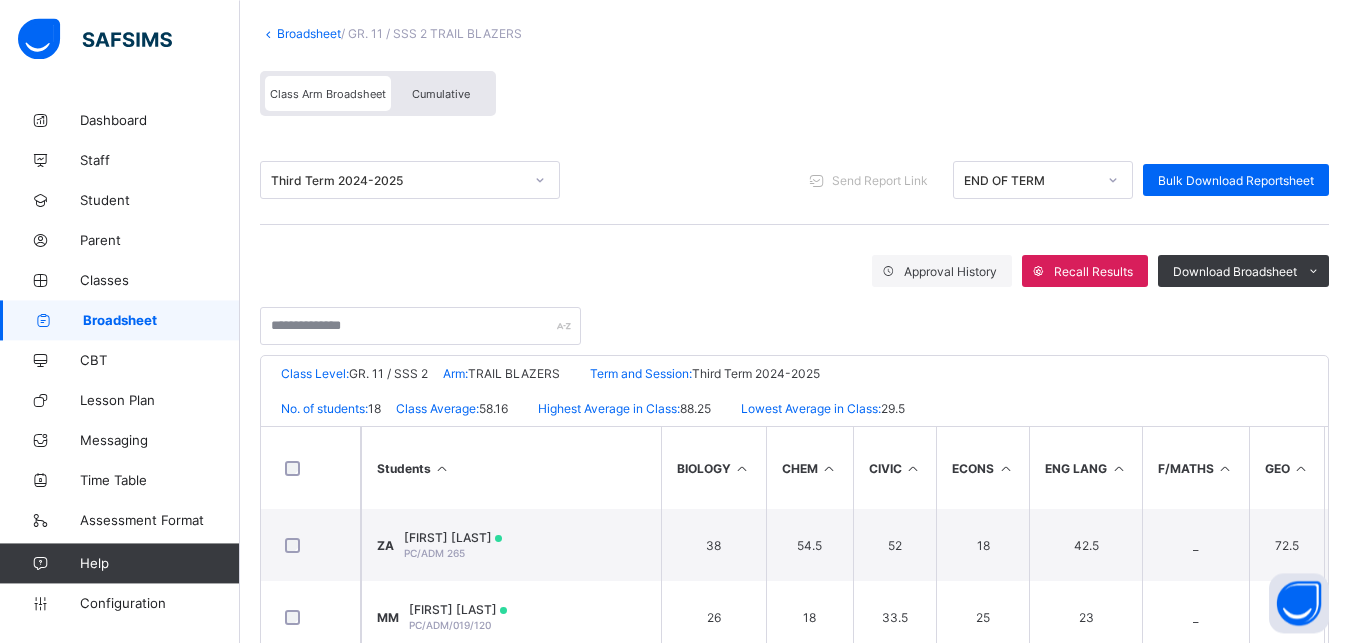 scroll, scrollTop: 0, scrollLeft: 0, axis: both 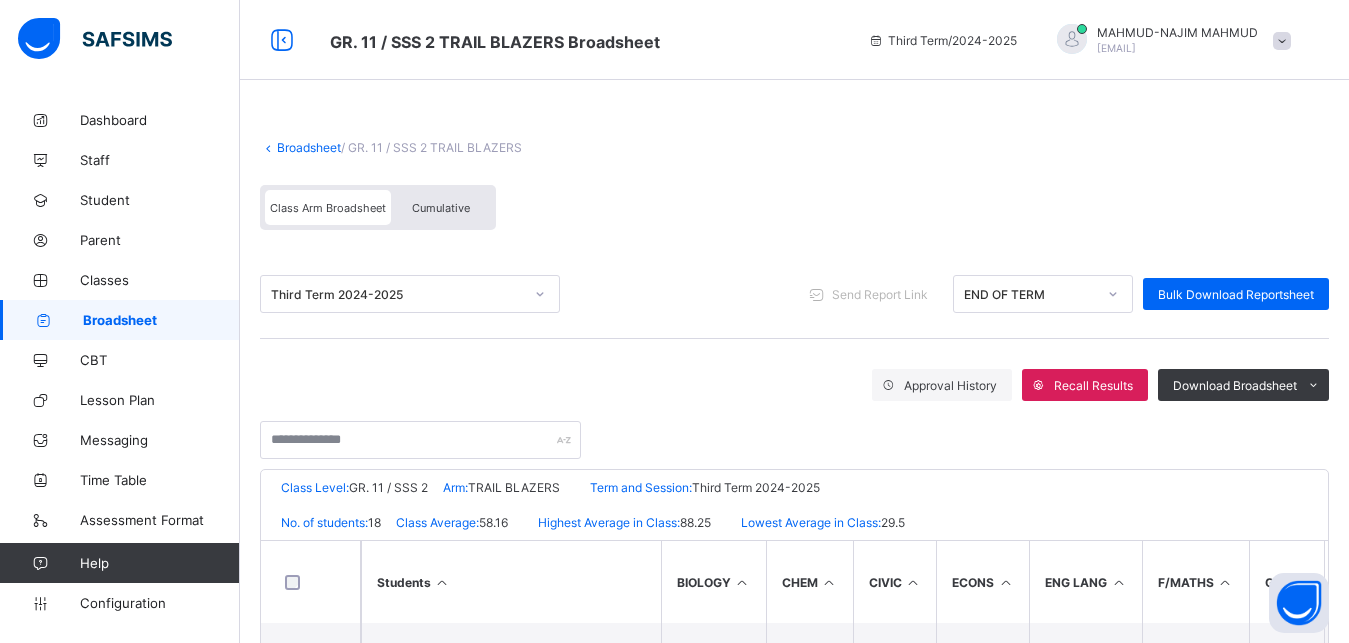 click on "Broadsheet  / GR. 11 / SSS 2 TRAIL BLAZERS Class Arm Broadsheet Cumulative" at bounding box center [794, 185] 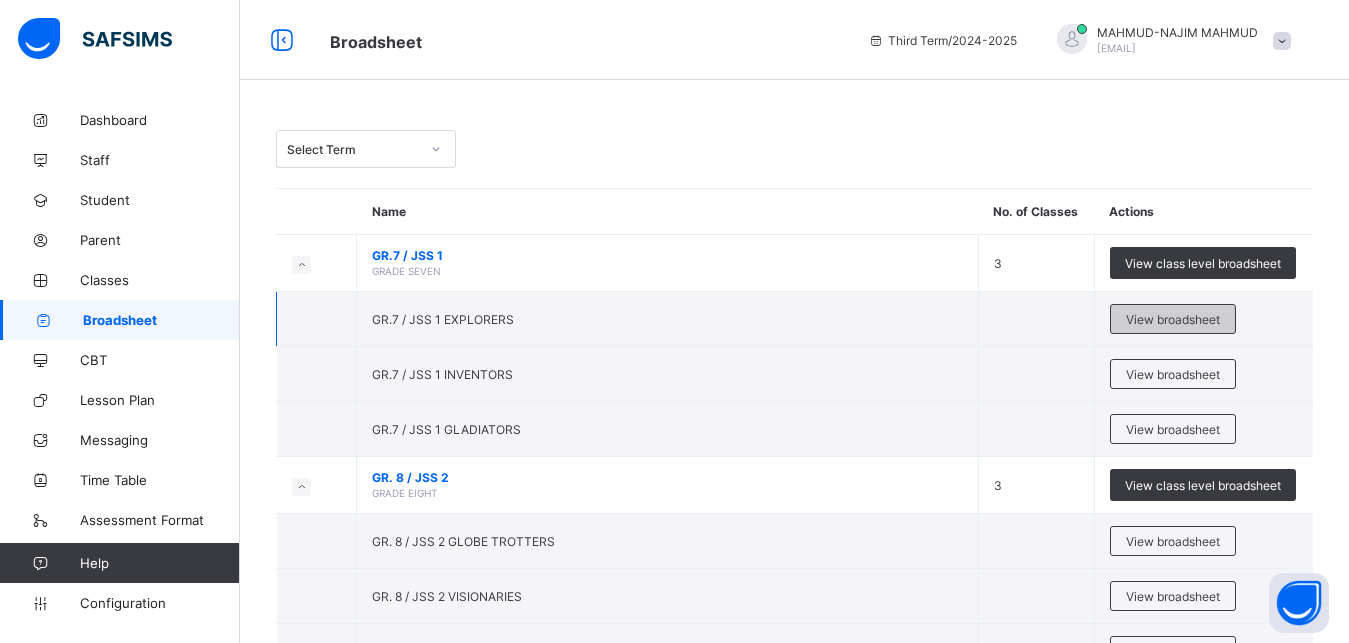 click on "View broadsheet" at bounding box center [1173, 319] 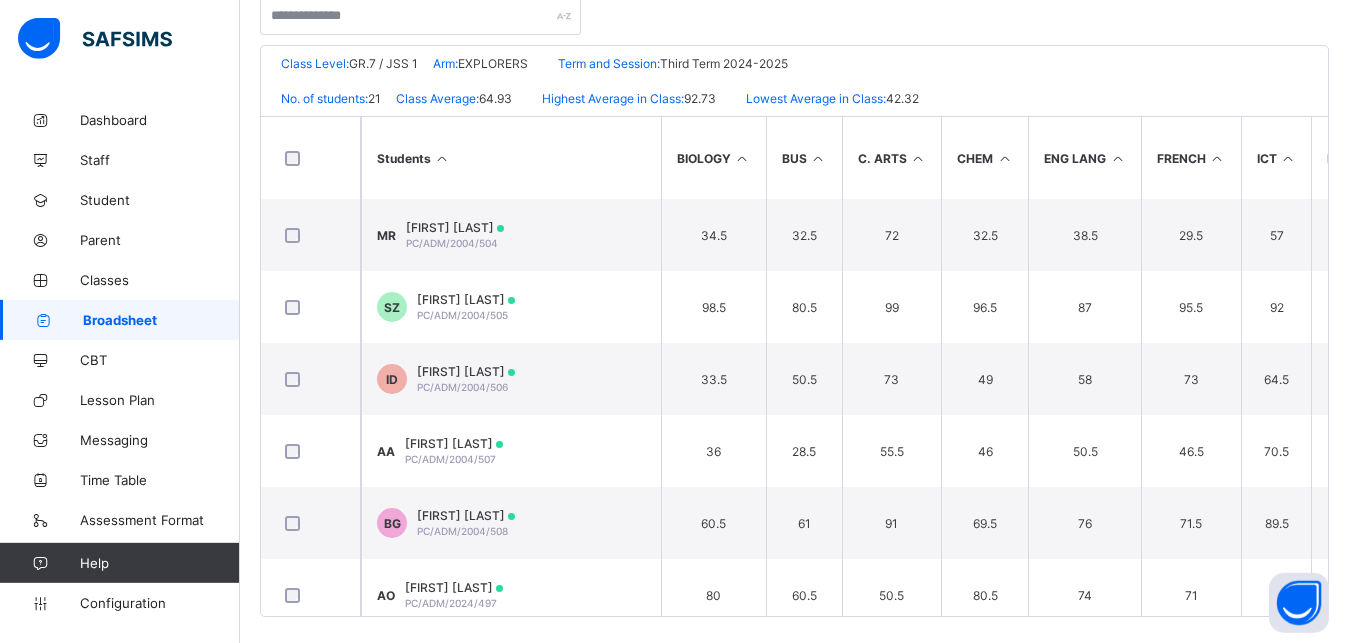 scroll, scrollTop: 426, scrollLeft: 0, axis: vertical 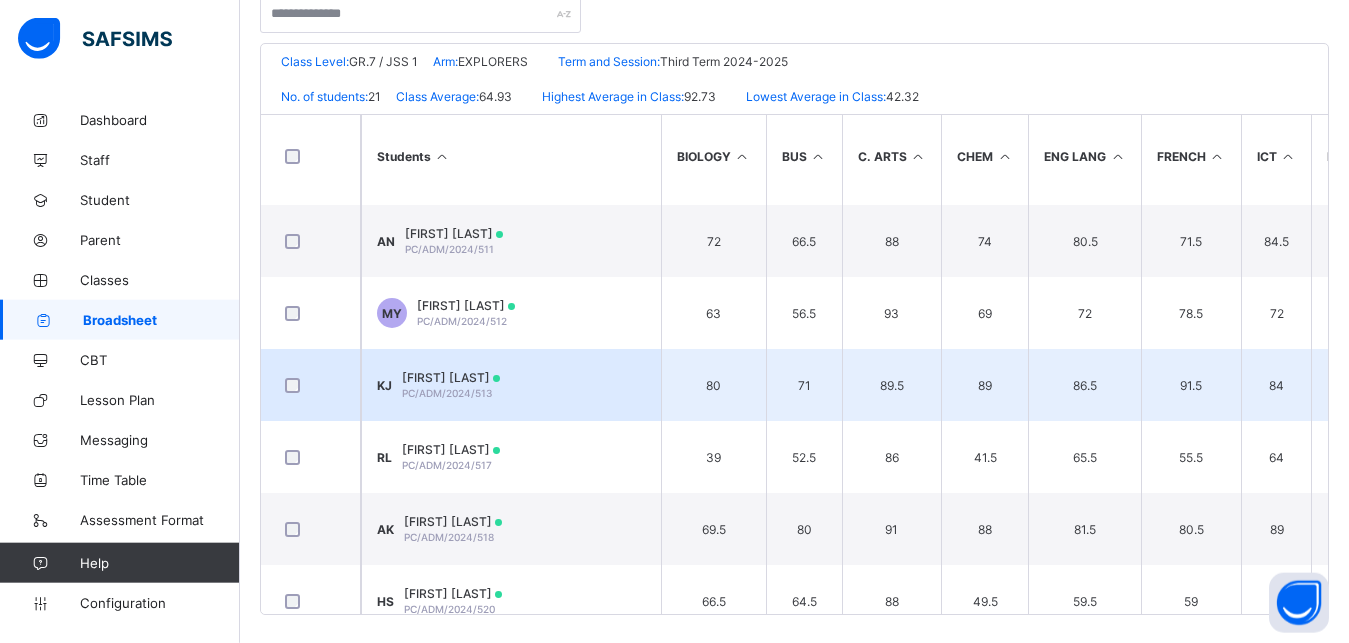 click on "KJ KHADIJA MUHAMMAD JAMEEL   PC/ADM/2024/513" at bounding box center [511, 385] 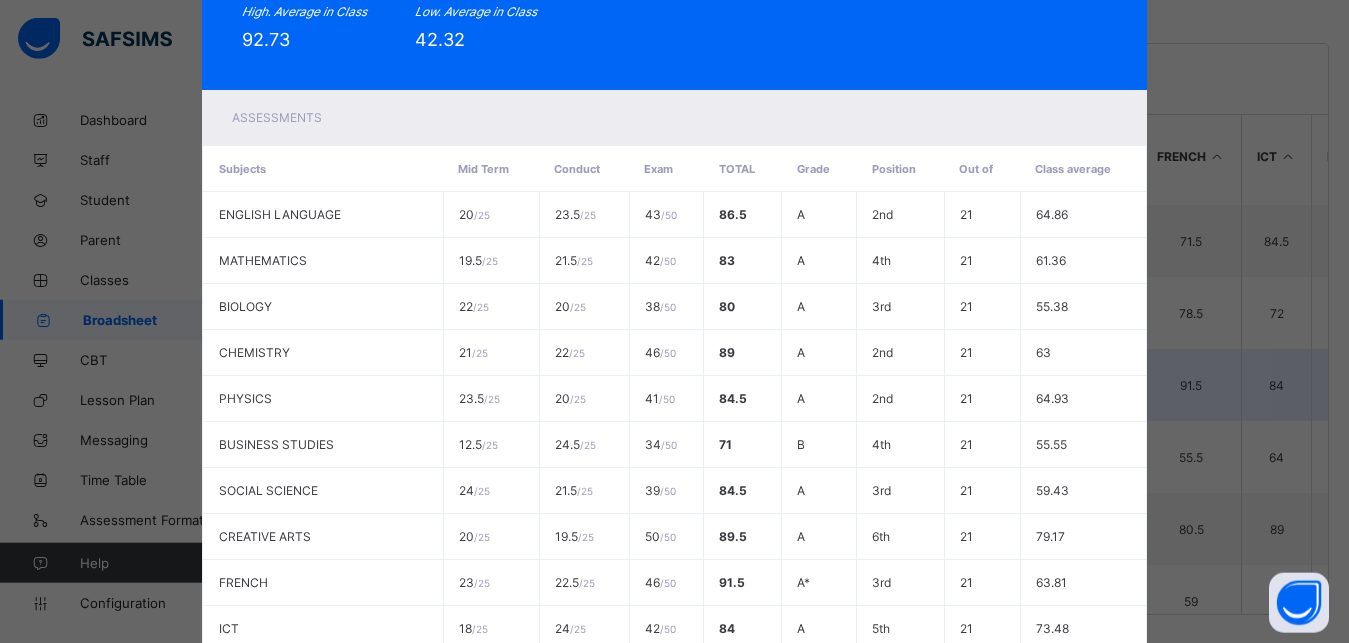 scroll, scrollTop: 0, scrollLeft: 0, axis: both 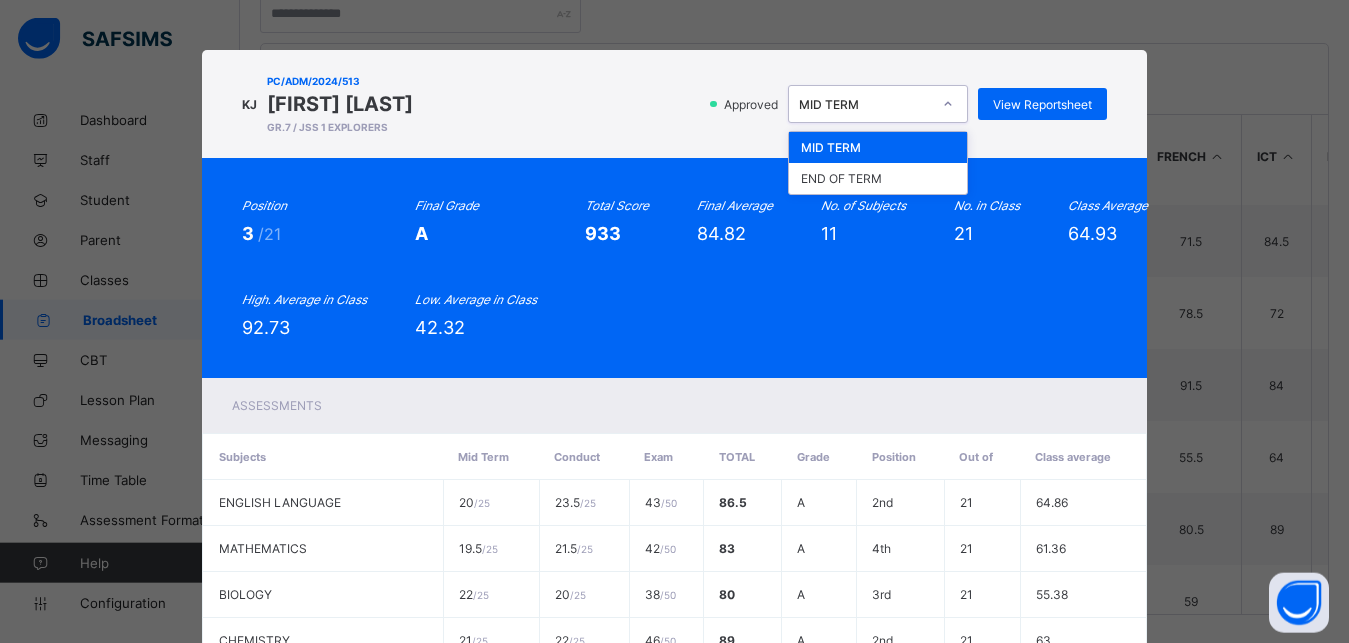click 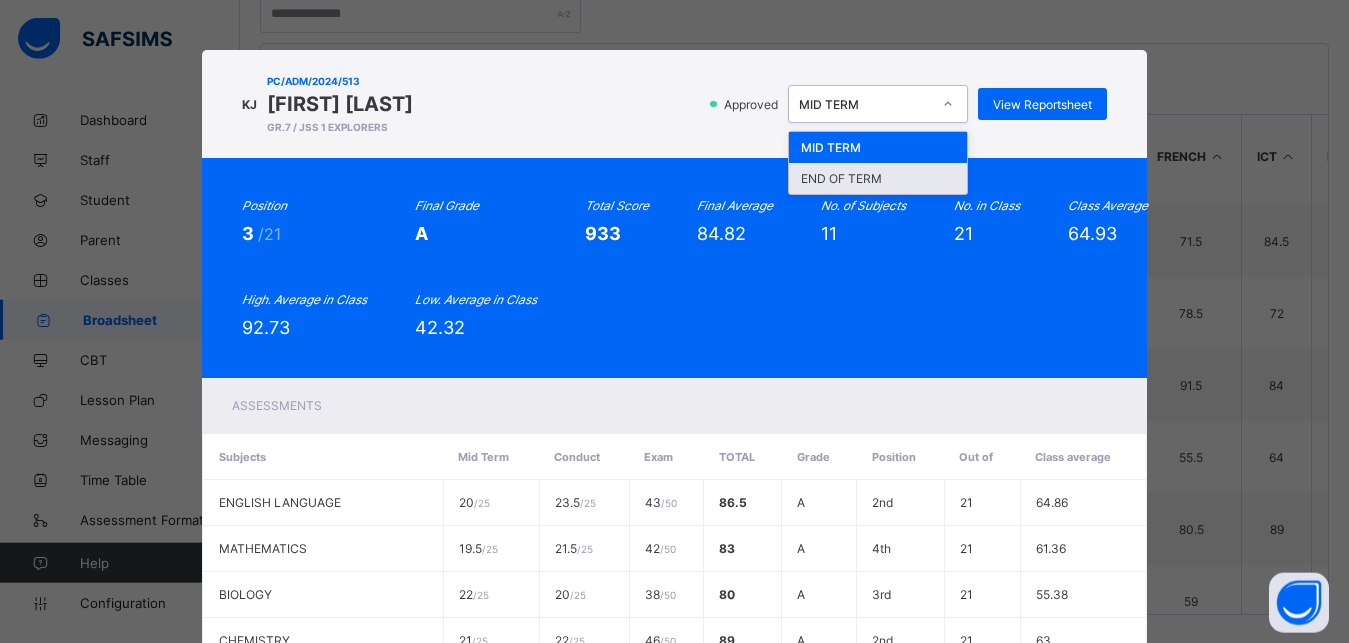 click on "END OF TERM" at bounding box center (878, 178) 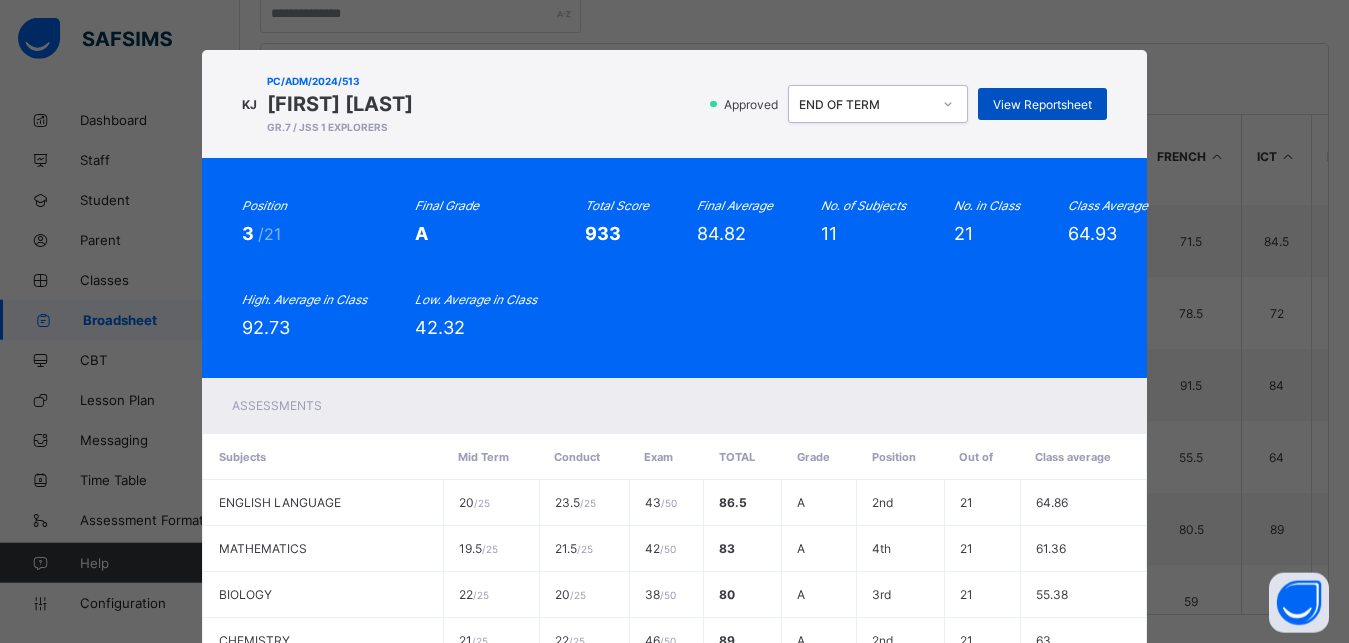 click on "View Reportsheet" at bounding box center [1042, 104] 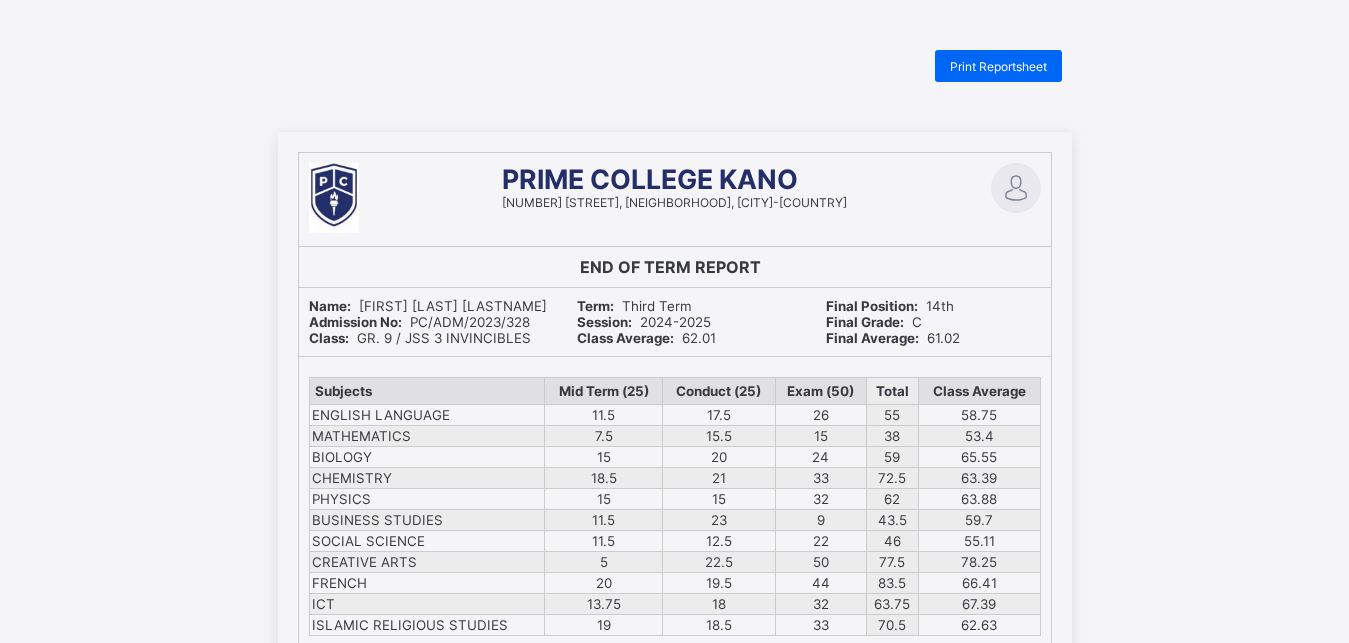 scroll, scrollTop: 0, scrollLeft: 0, axis: both 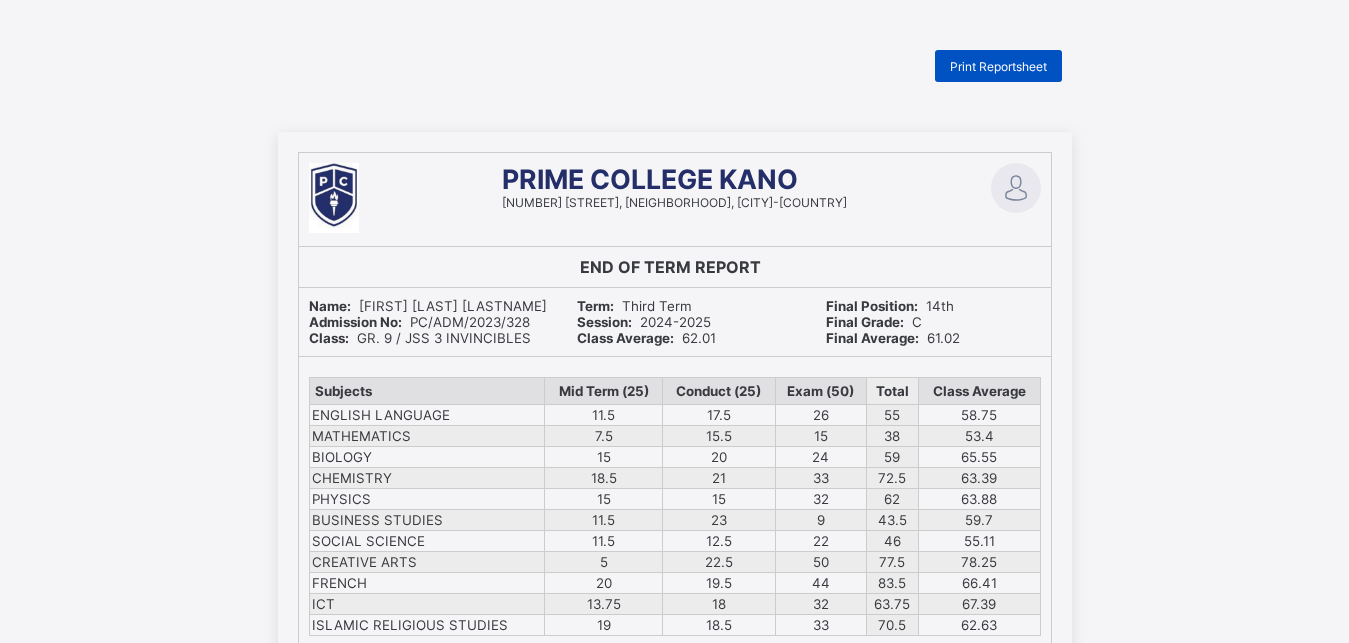 click on "Print Reportsheet" at bounding box center [998, 66] 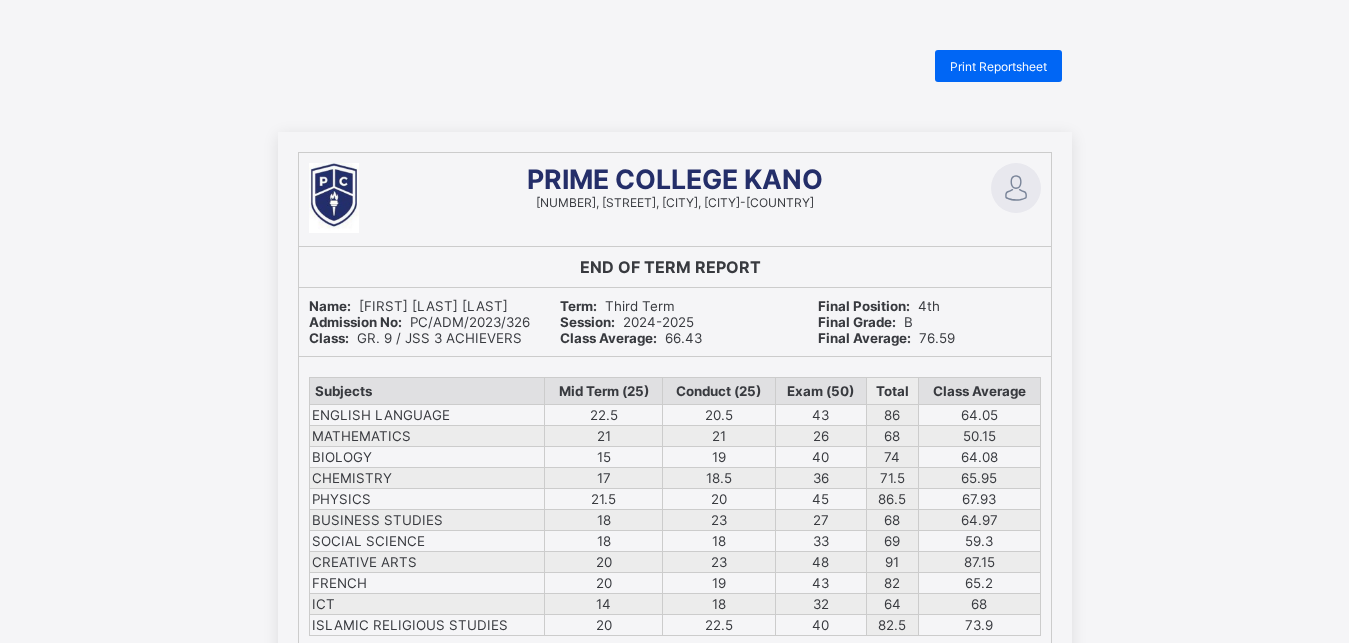 scroll, scrollTop: 0, scrollLeft: 0, axis: both 